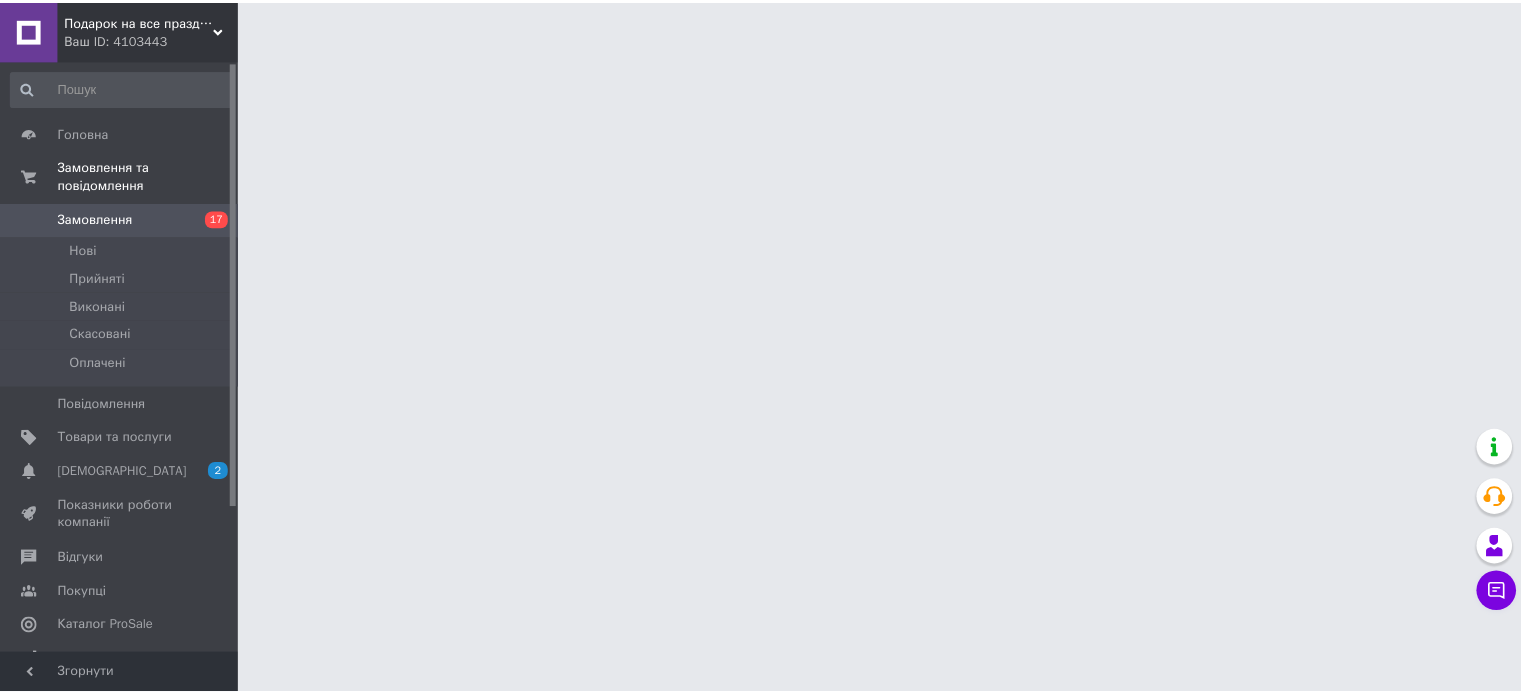 scroll, scrollTop: 0, scrollLeft: 0, axis: both 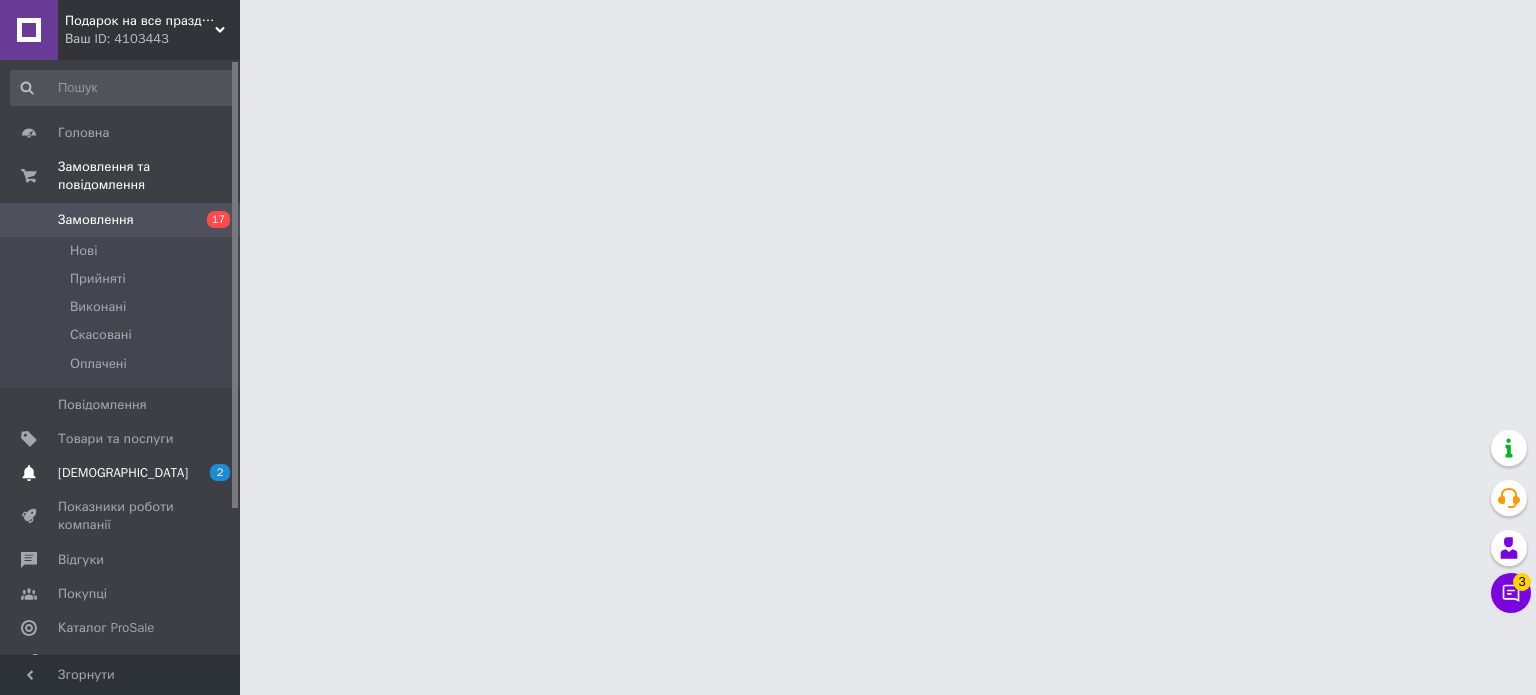 click on "[DEMOGRAPHIC_DATA]" at bounding box center [121, 473] 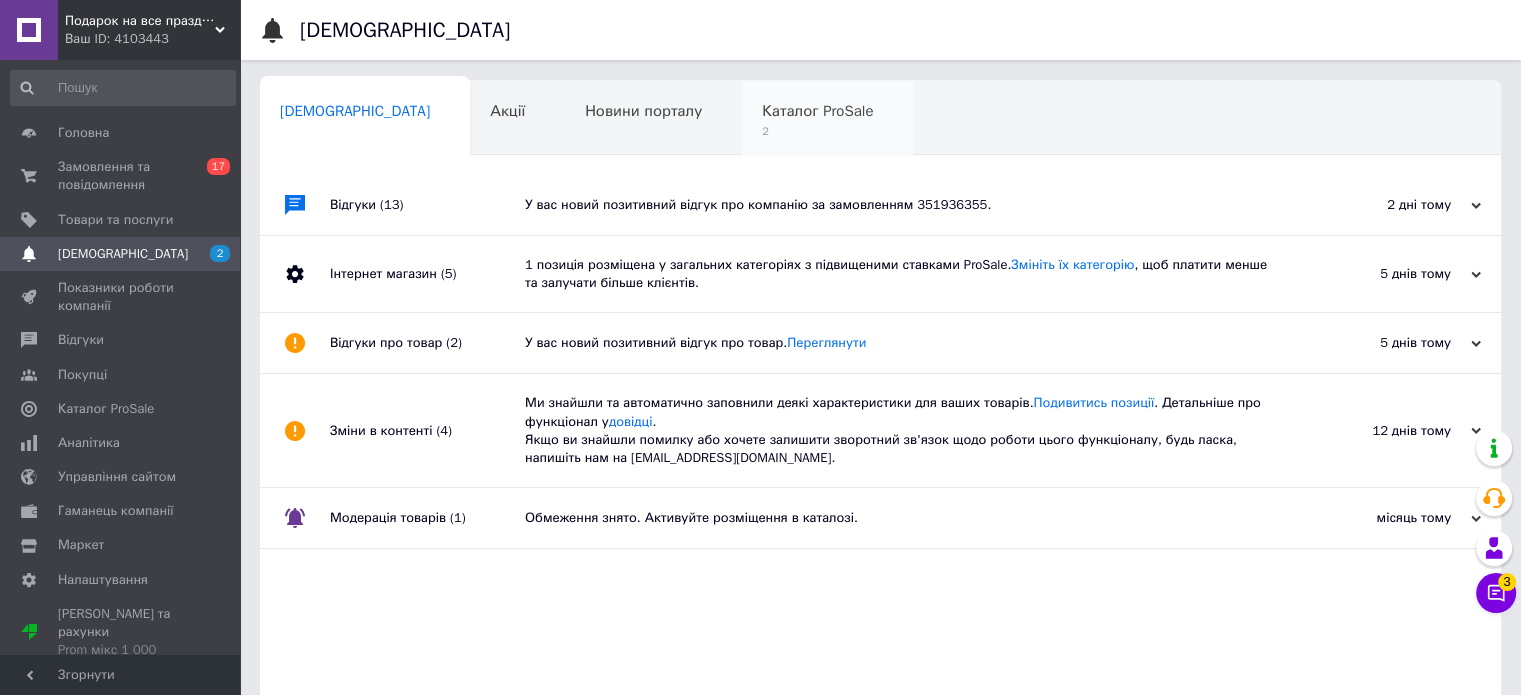 click on "2" at bounding box center (817, 131) 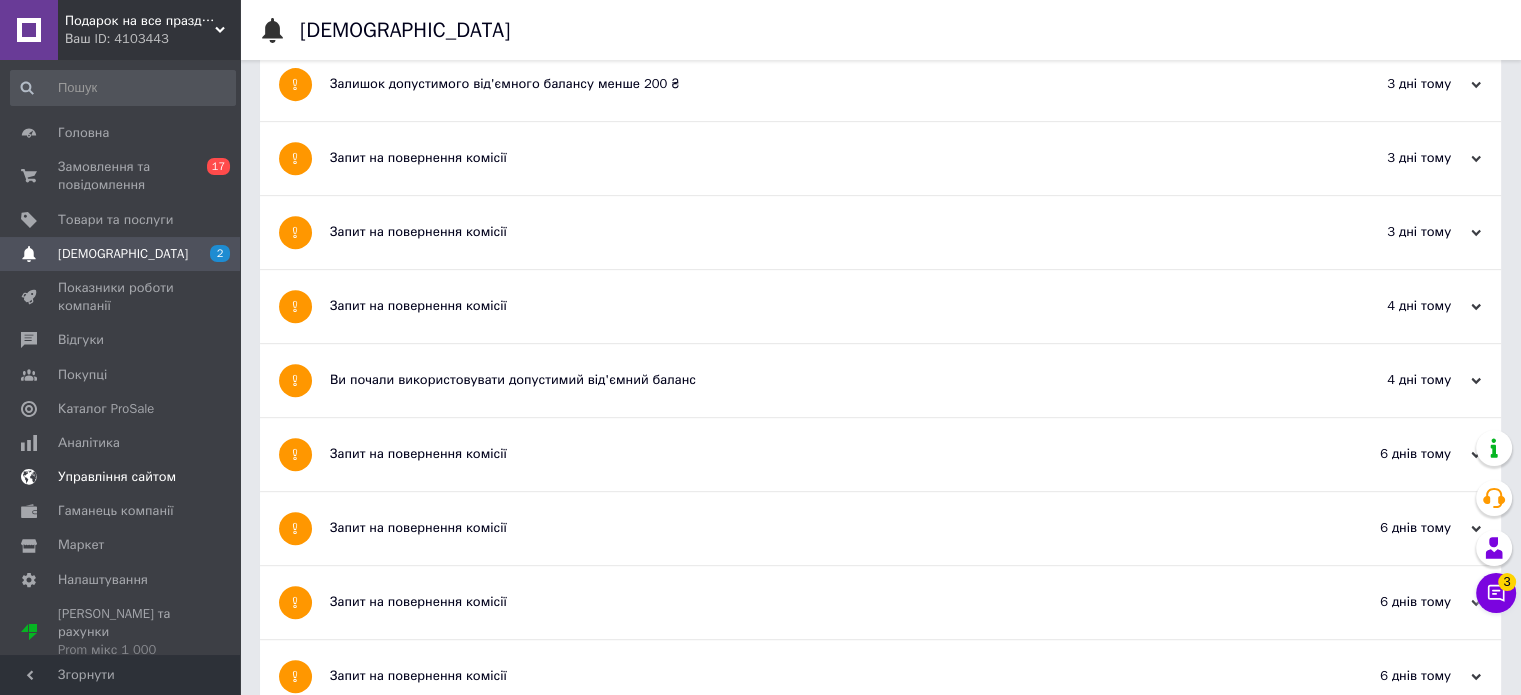 scroll, scrollTop: 880, scrollLeft: 0, axis: vertical 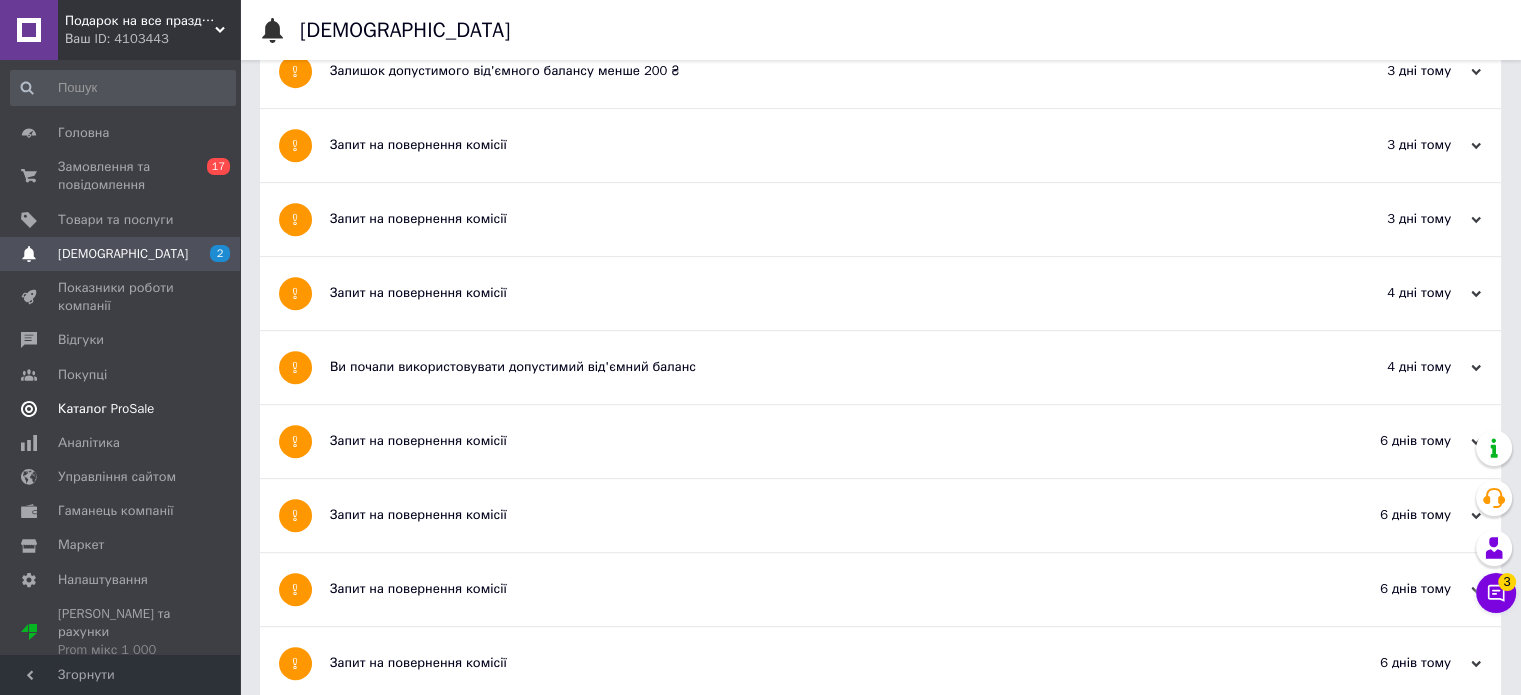 click on "Каталог ProSale" at bounding box center [106, 409] 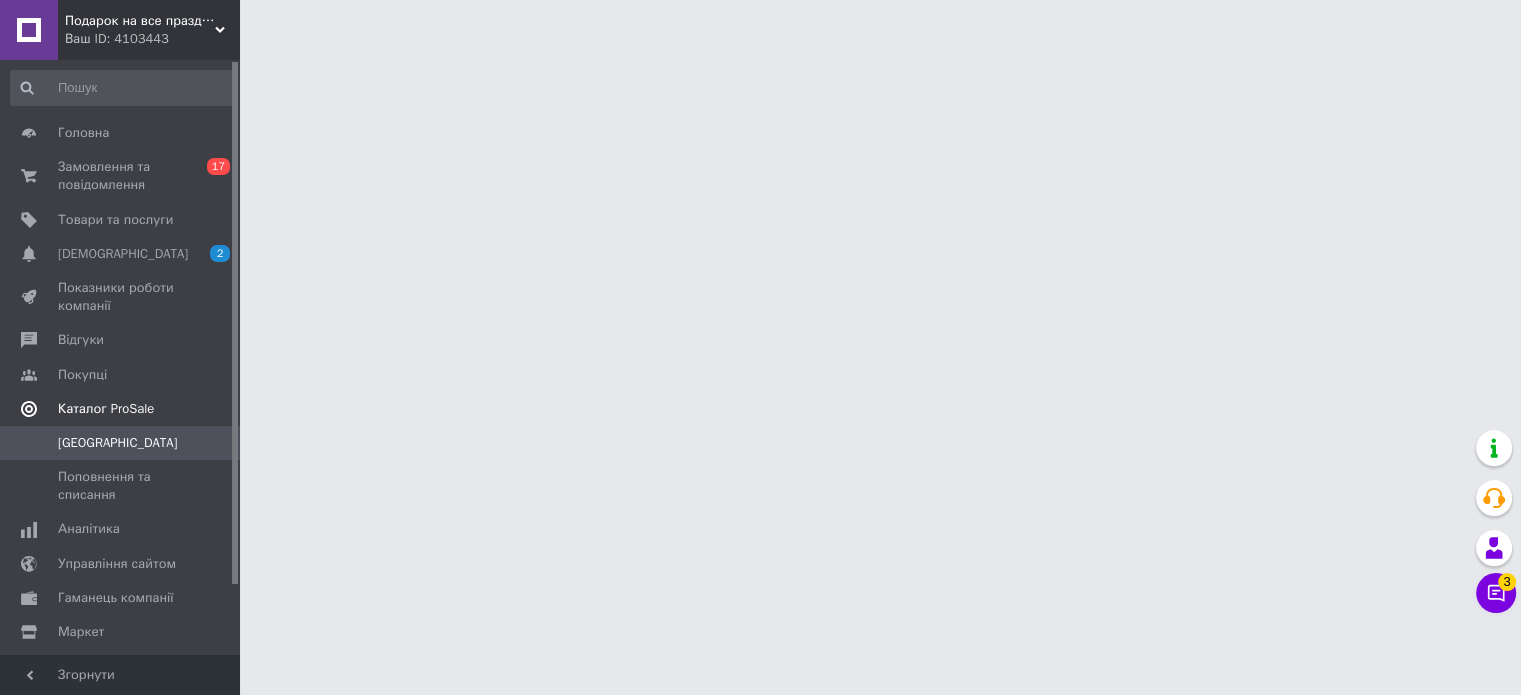 scroll, scrollTop: 0, scrollLeft: 0, axis: both 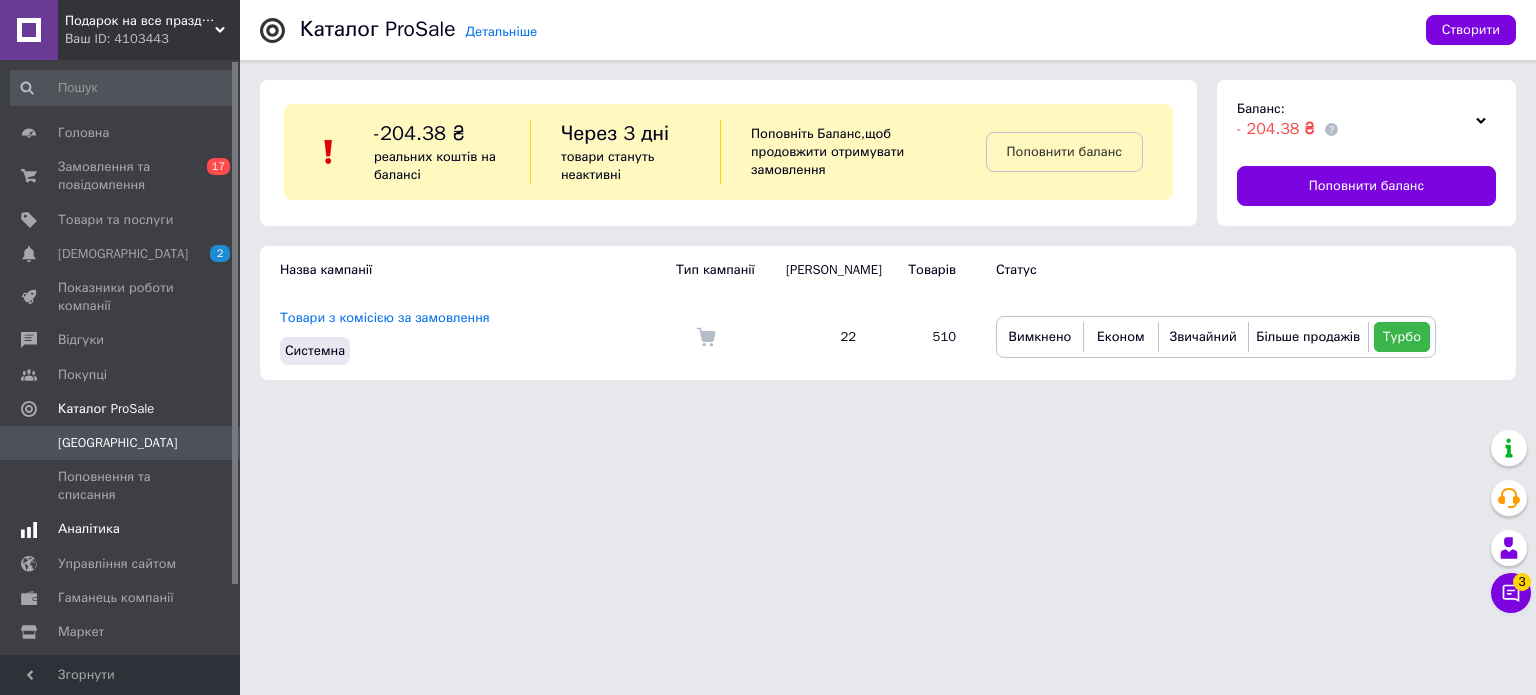click on "Аналітика" at bounding box center [89, 529] 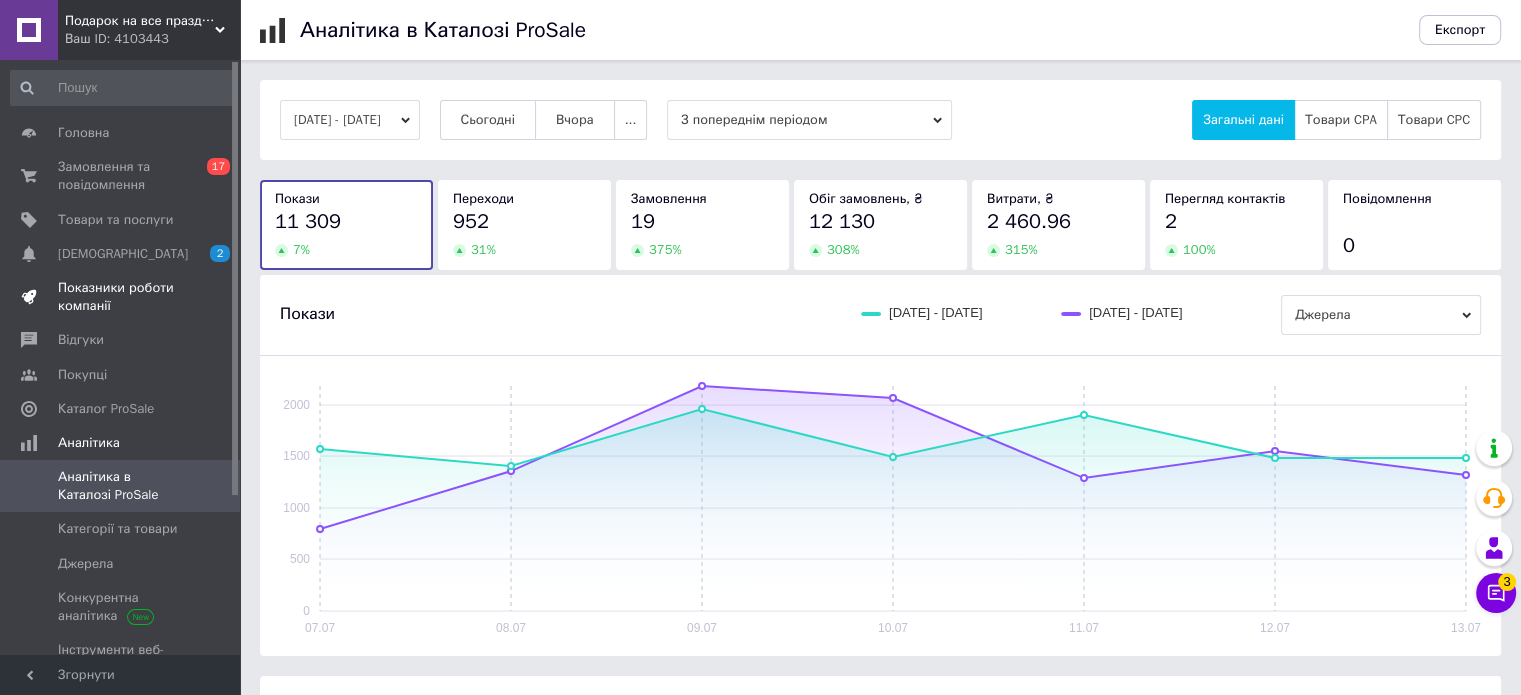 click on "Показники роботи компанії" at bounding box center (121, 297) 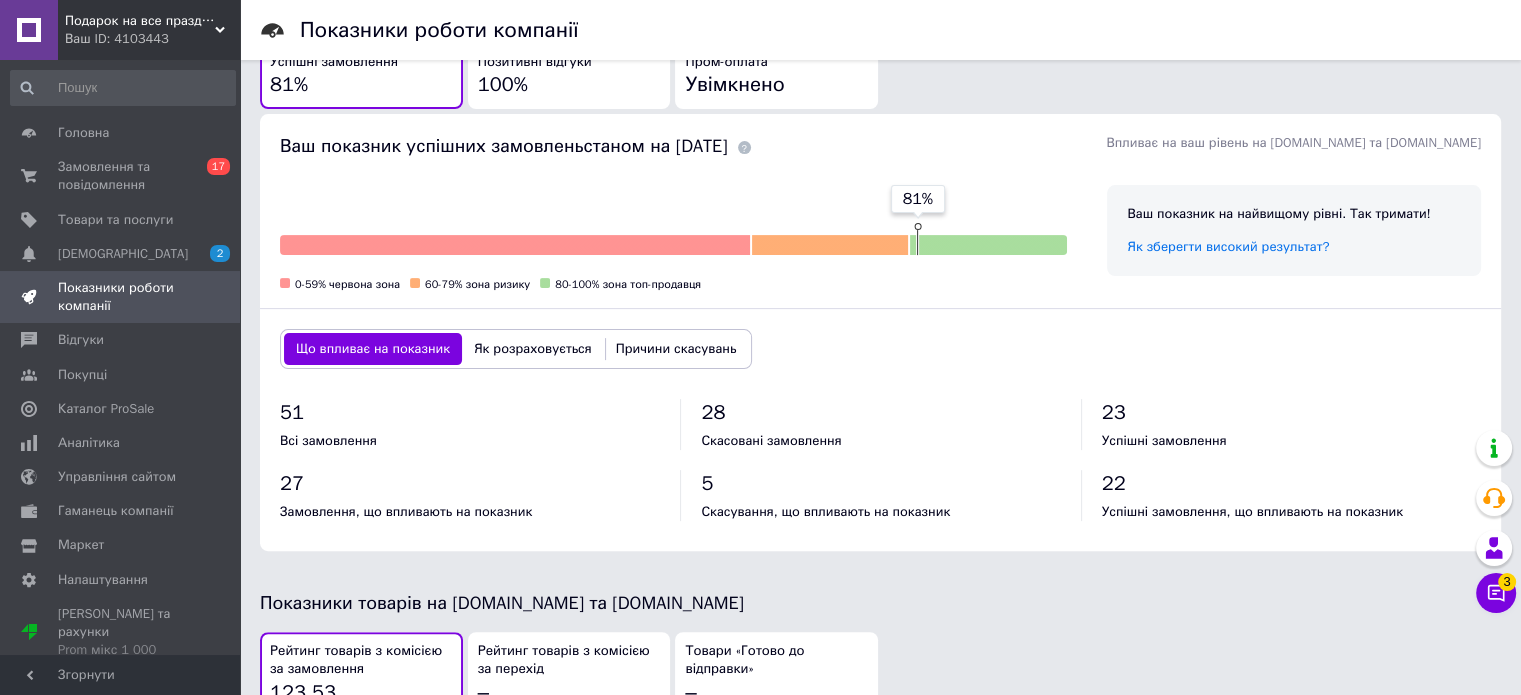 scroll, scrollTop: 554, scrollLeft: 0, axis: vertical 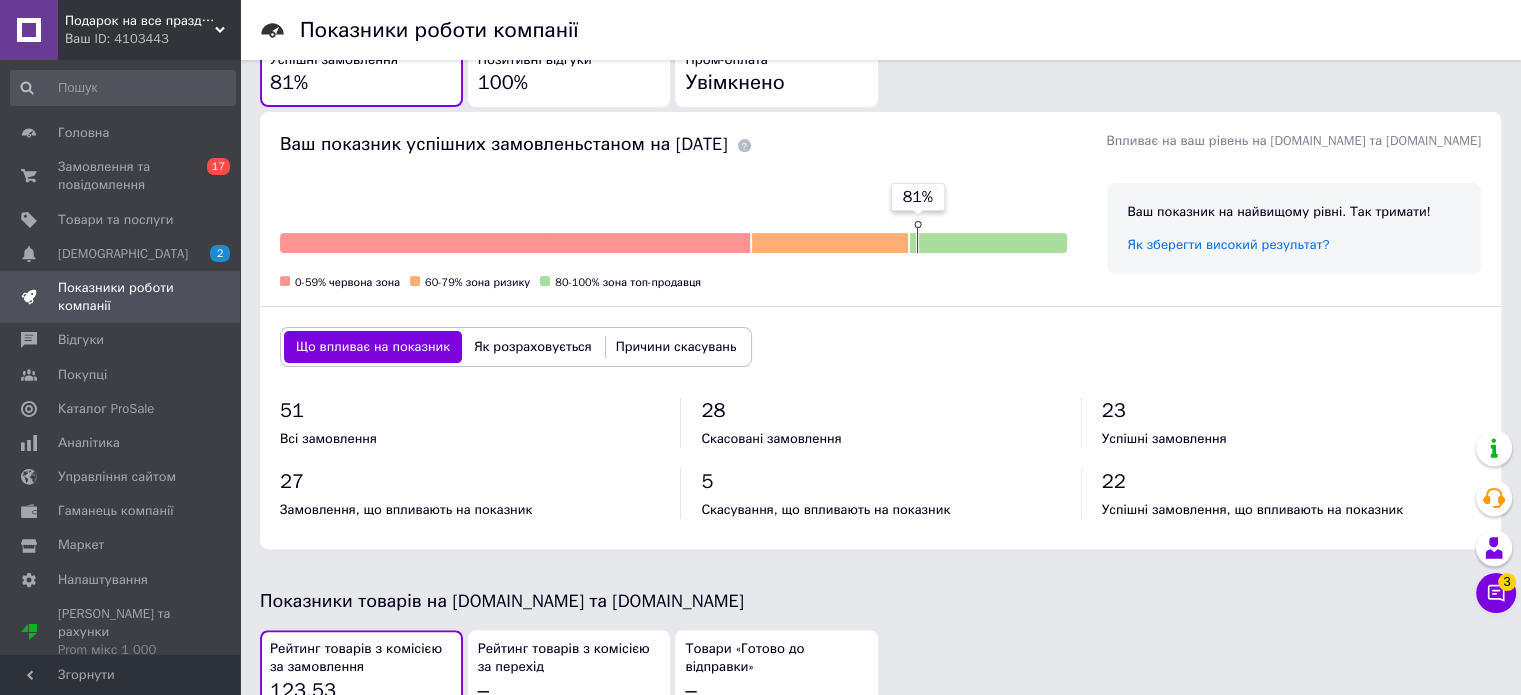 click on "Як розраховується" at bounding box center (533, 347) 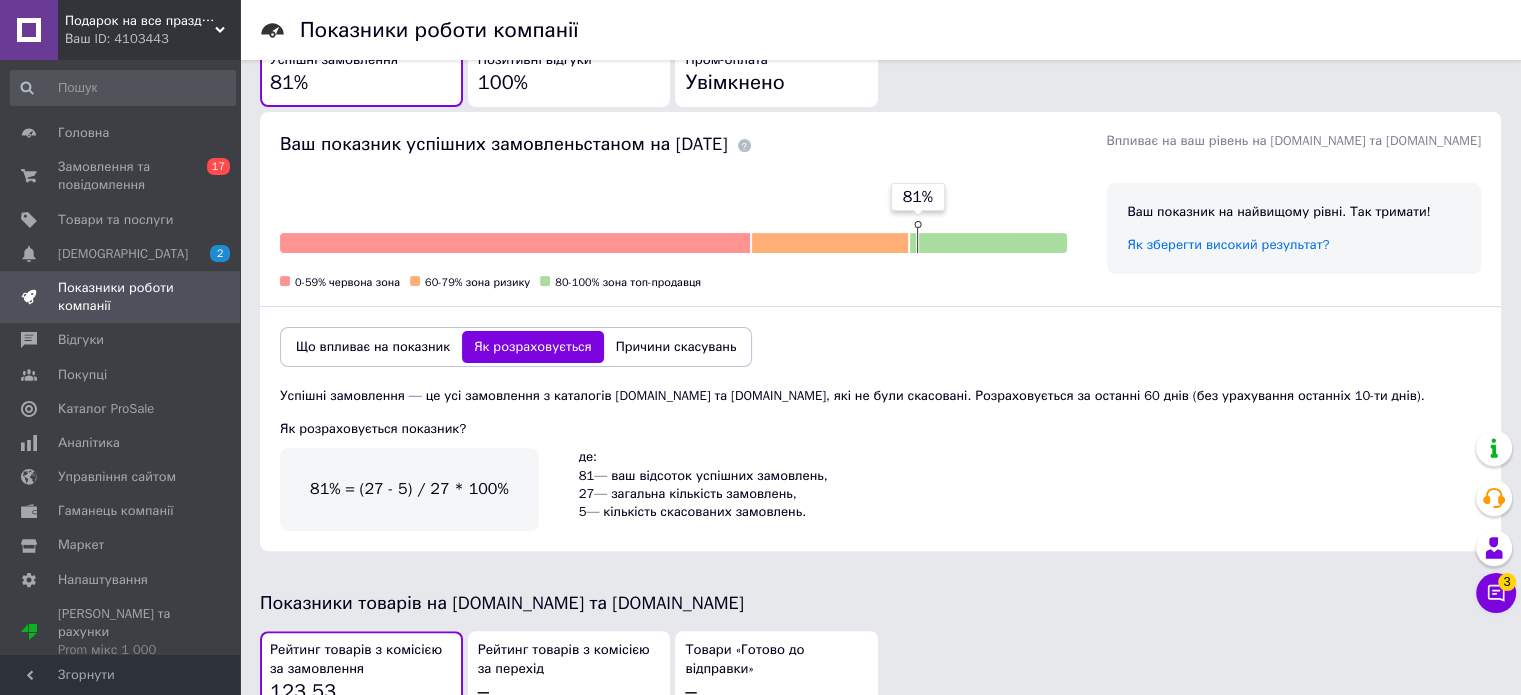 click on "Причини скасувань" at bounding box center (676, 347) 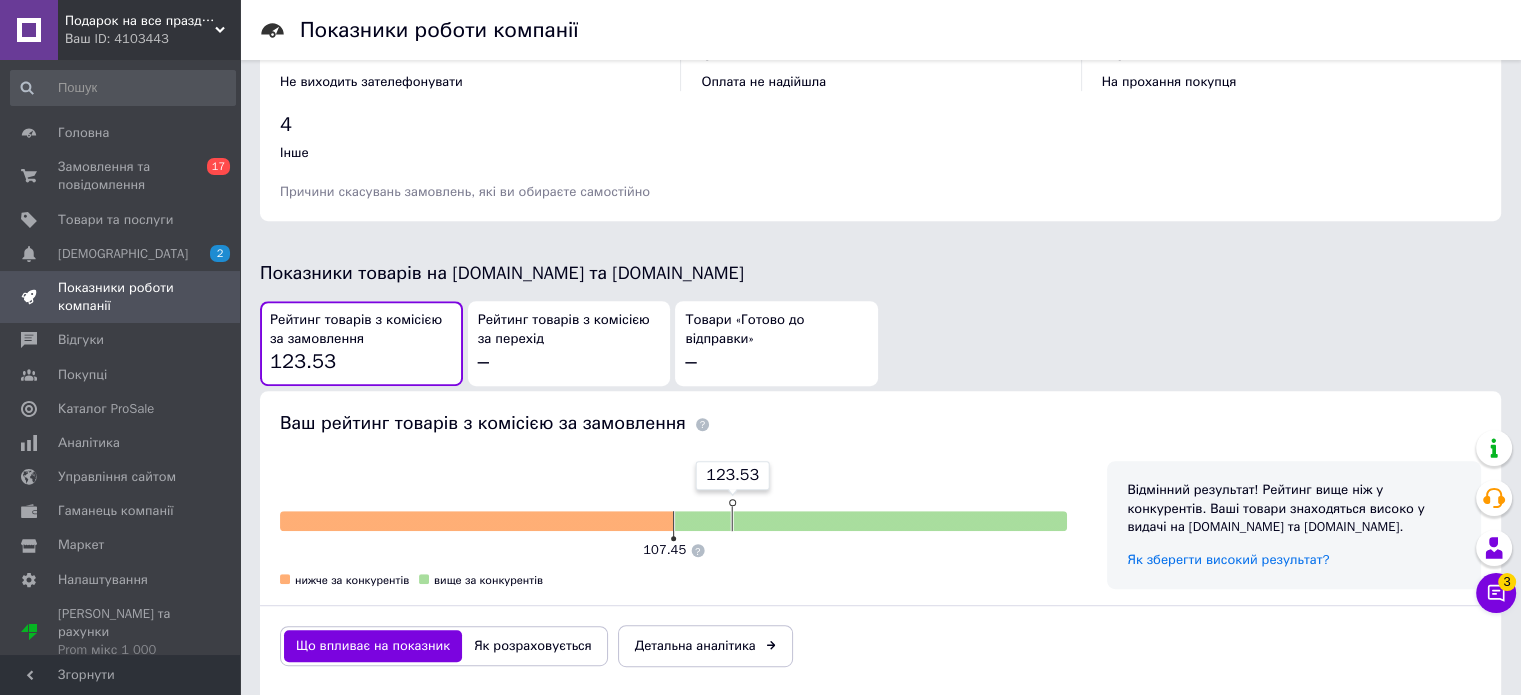 scroll, scrollTop: 984, scrollLeft: 0, axis: vertical 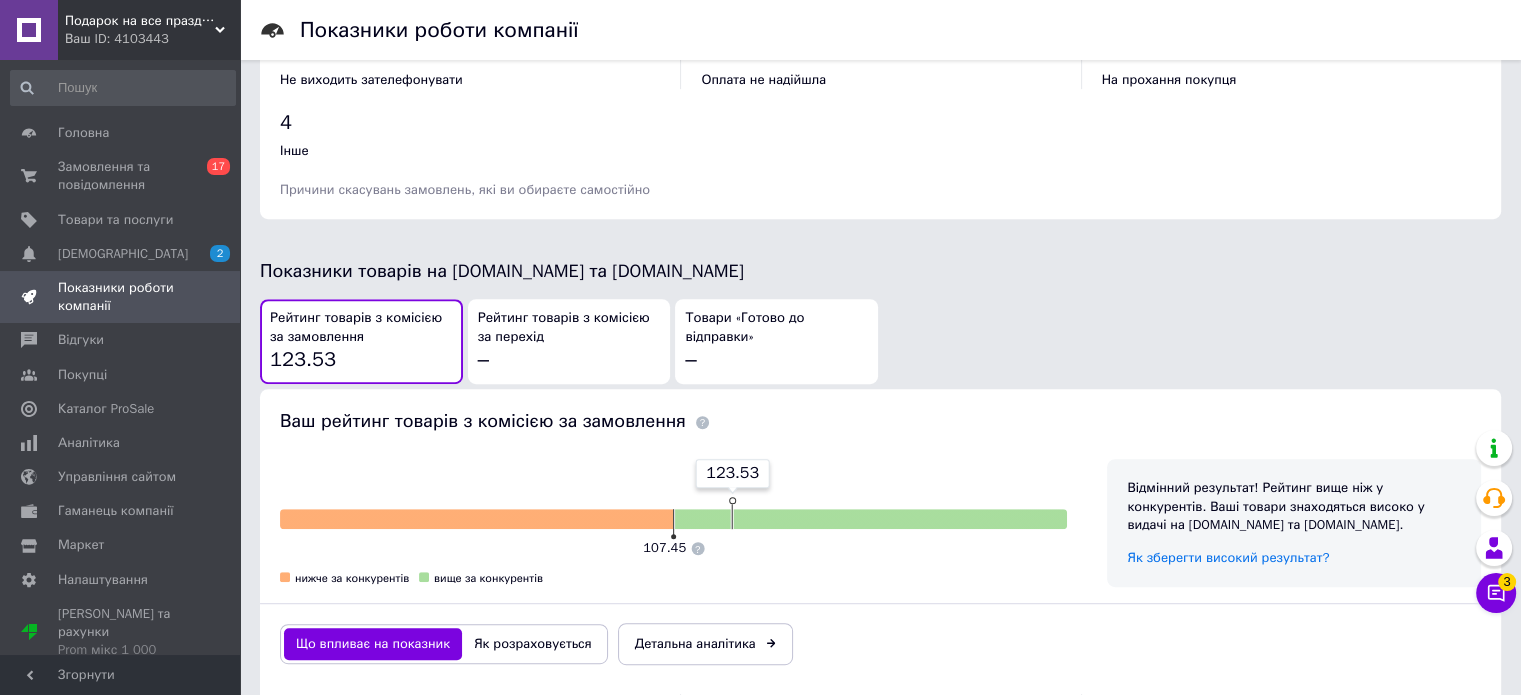 click on "Інше" at bounding box center [294, 150] 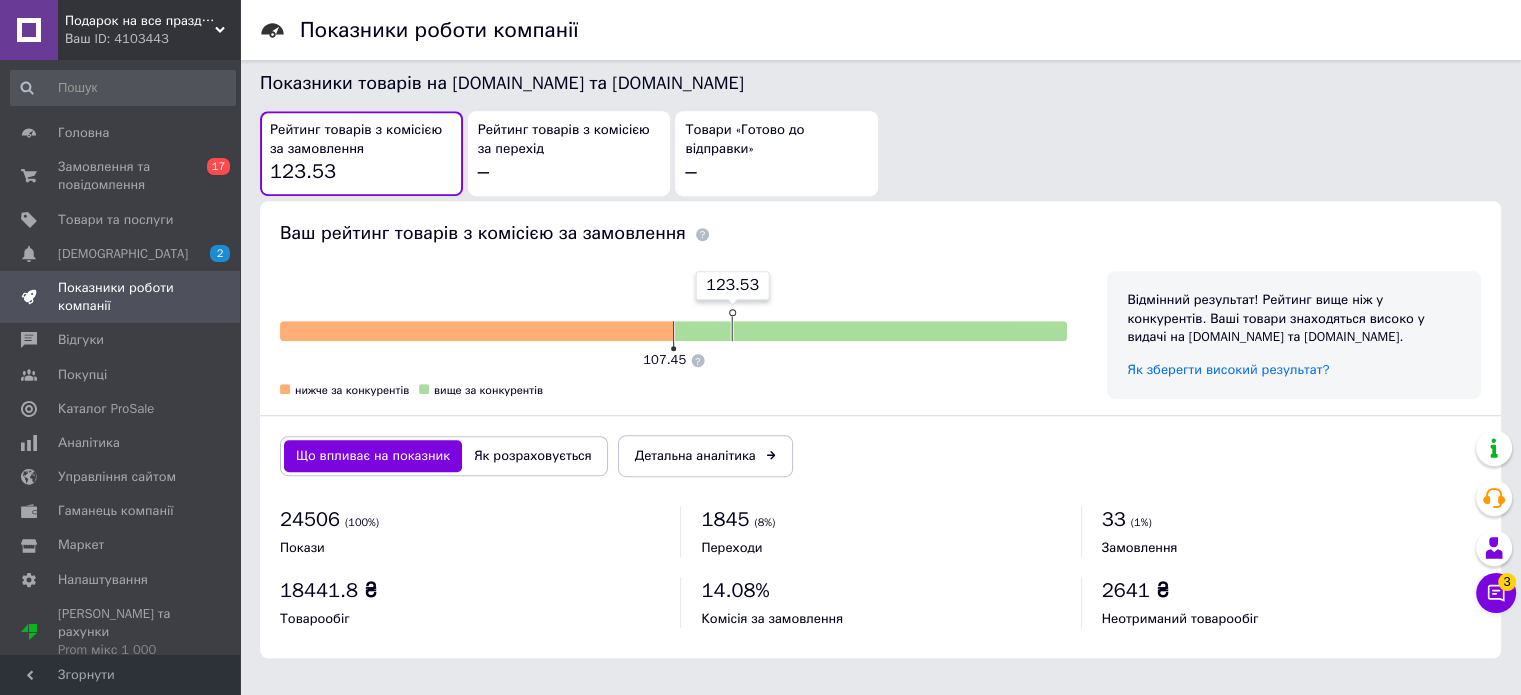 scroll, scrollTop: 1172, scrollLeft: 0, axis: vertical 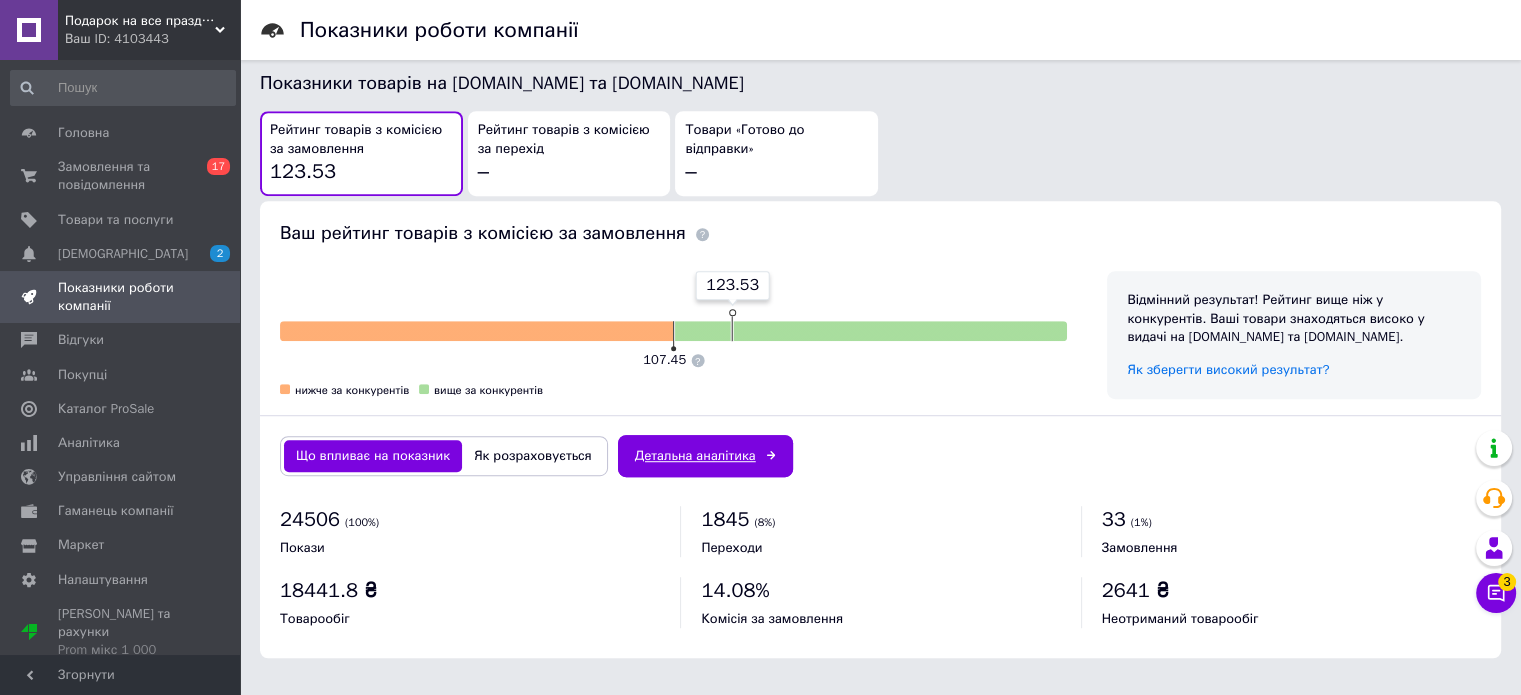 click 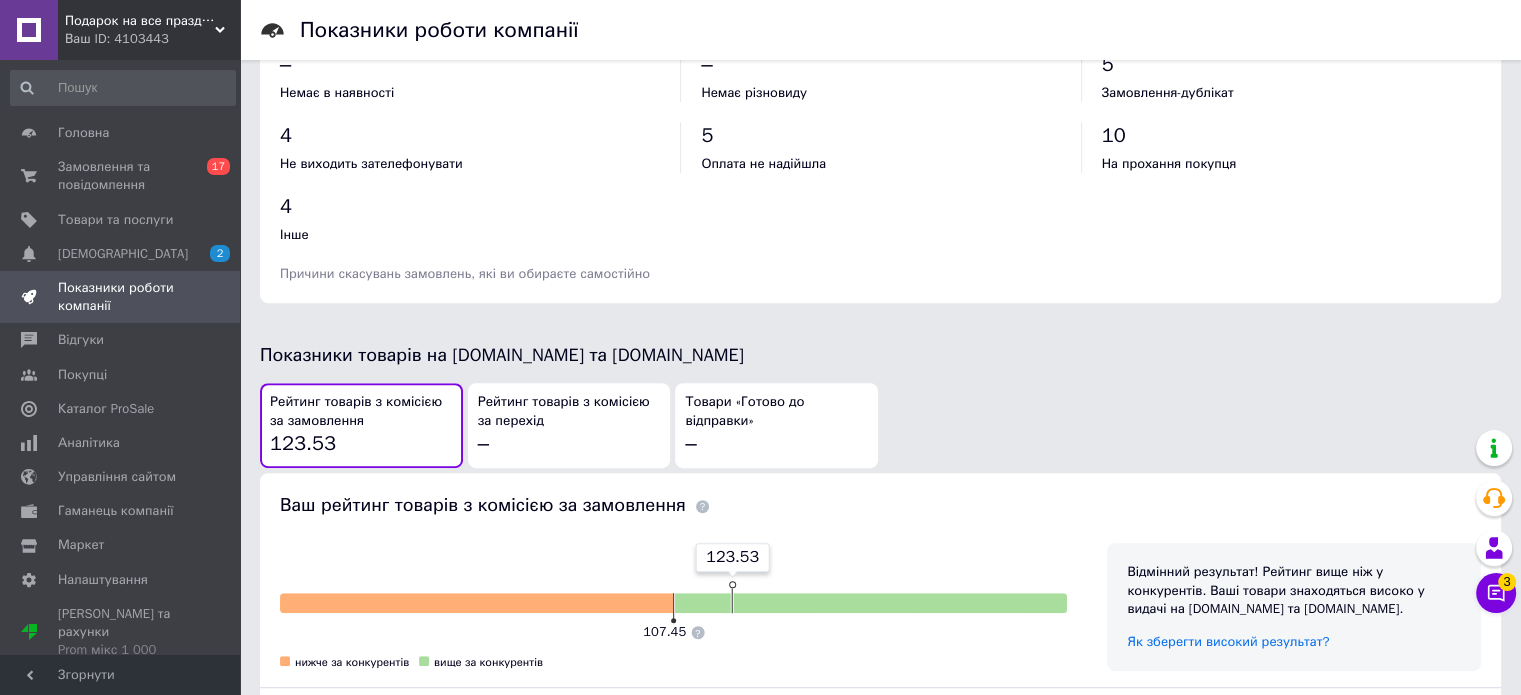 scroll, scrollTop: 888, scrollLeft: 0, axis: vertical 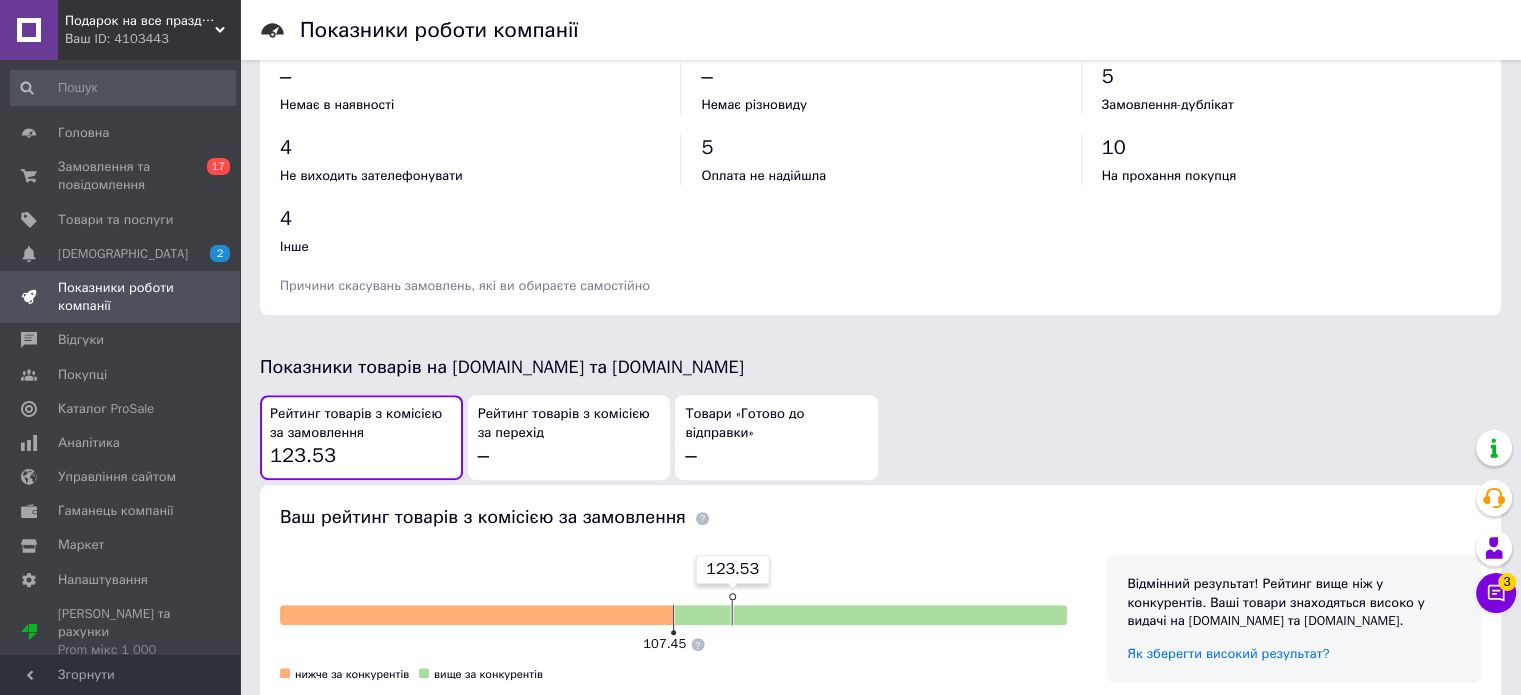 click on "Менеджер 3 Чат з покупцем Тех підтримка
Чат з покупцем 3" at bounding box center [1496, 521] 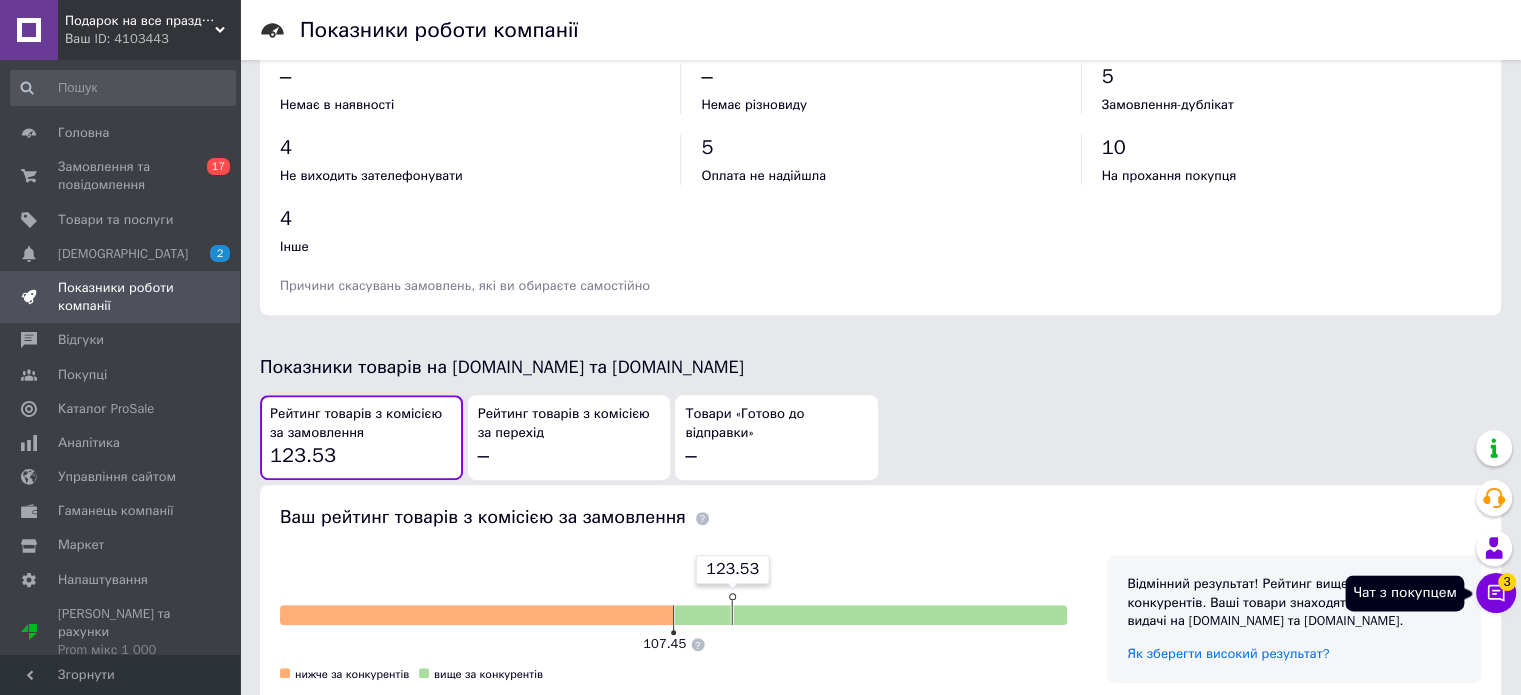 click 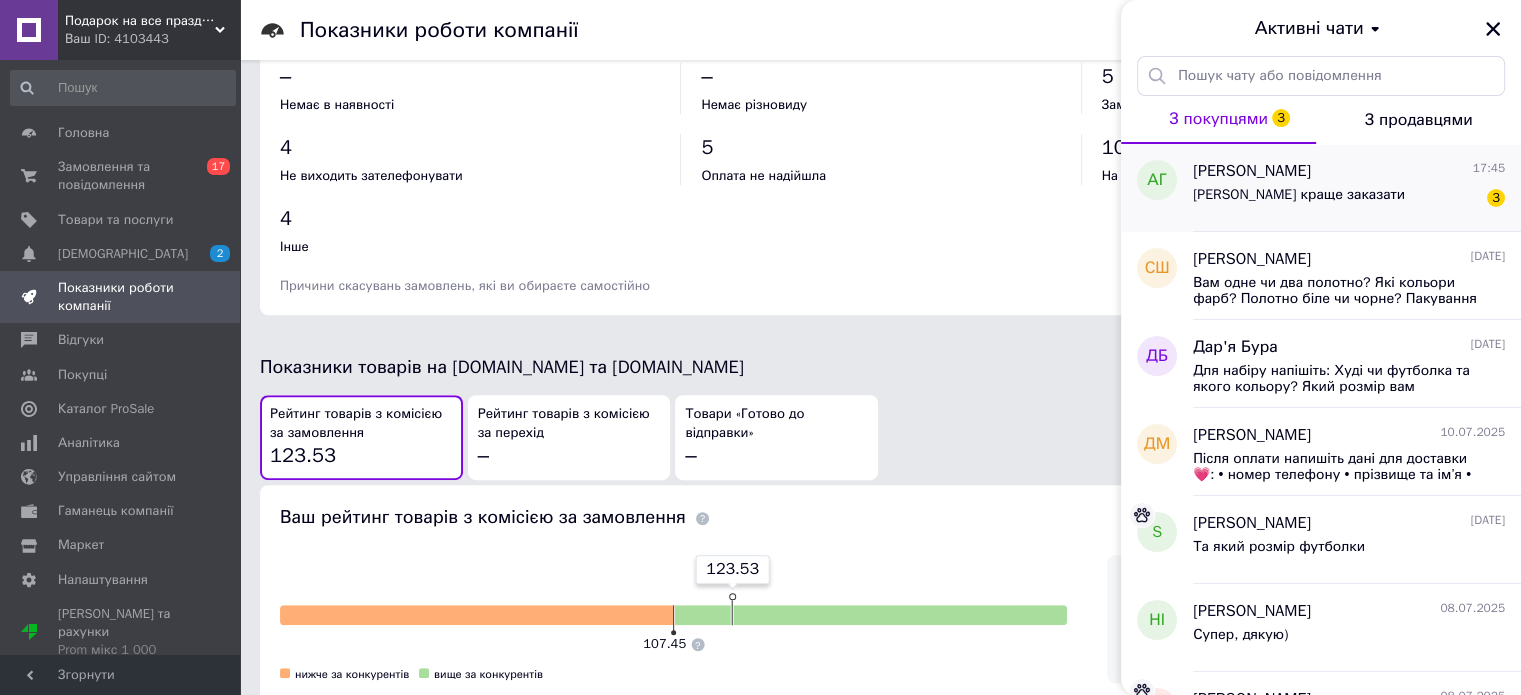 click on "[PERSON_NAME] краще заказати 3" at bounding box center (1349, 199) 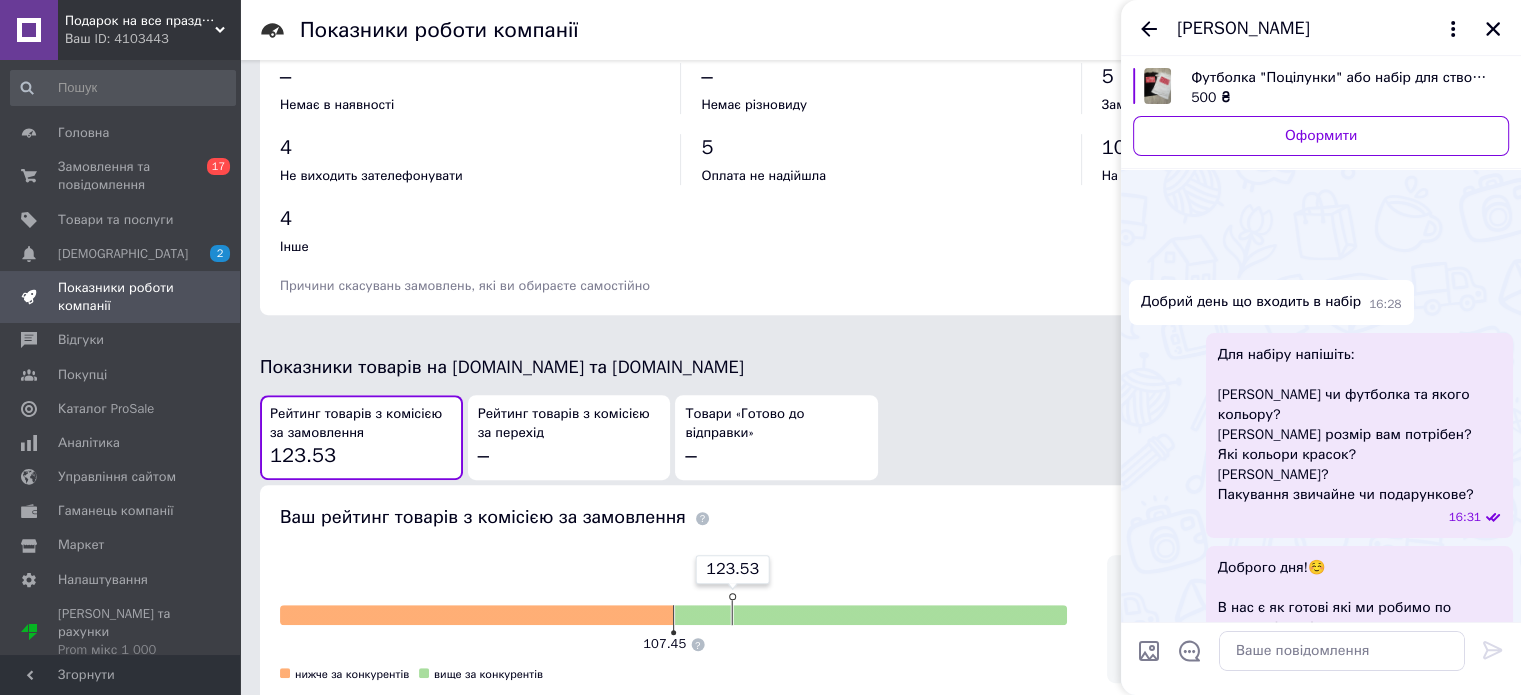 scroll, scrollTop: 1666, scrollLeft: 0, axis: vertical 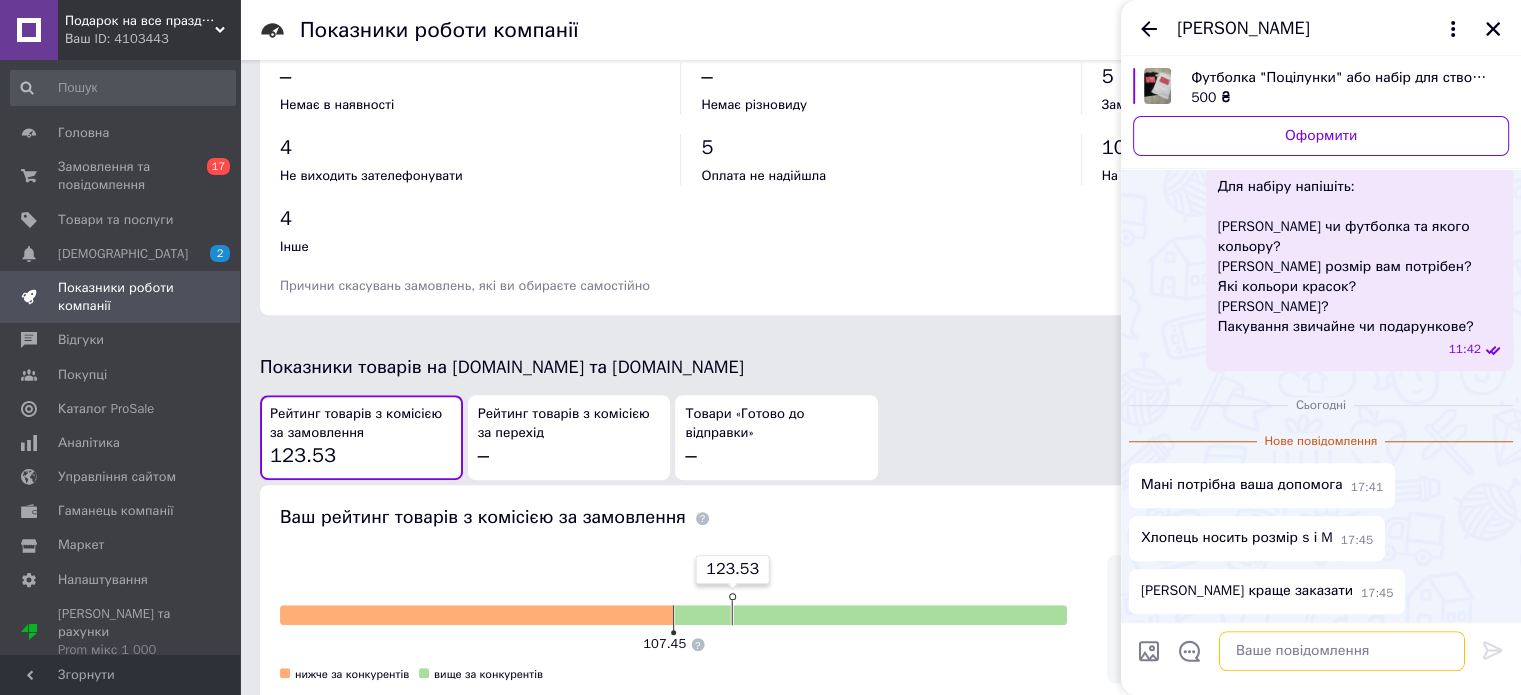 click at bounding box center [1342, 651] 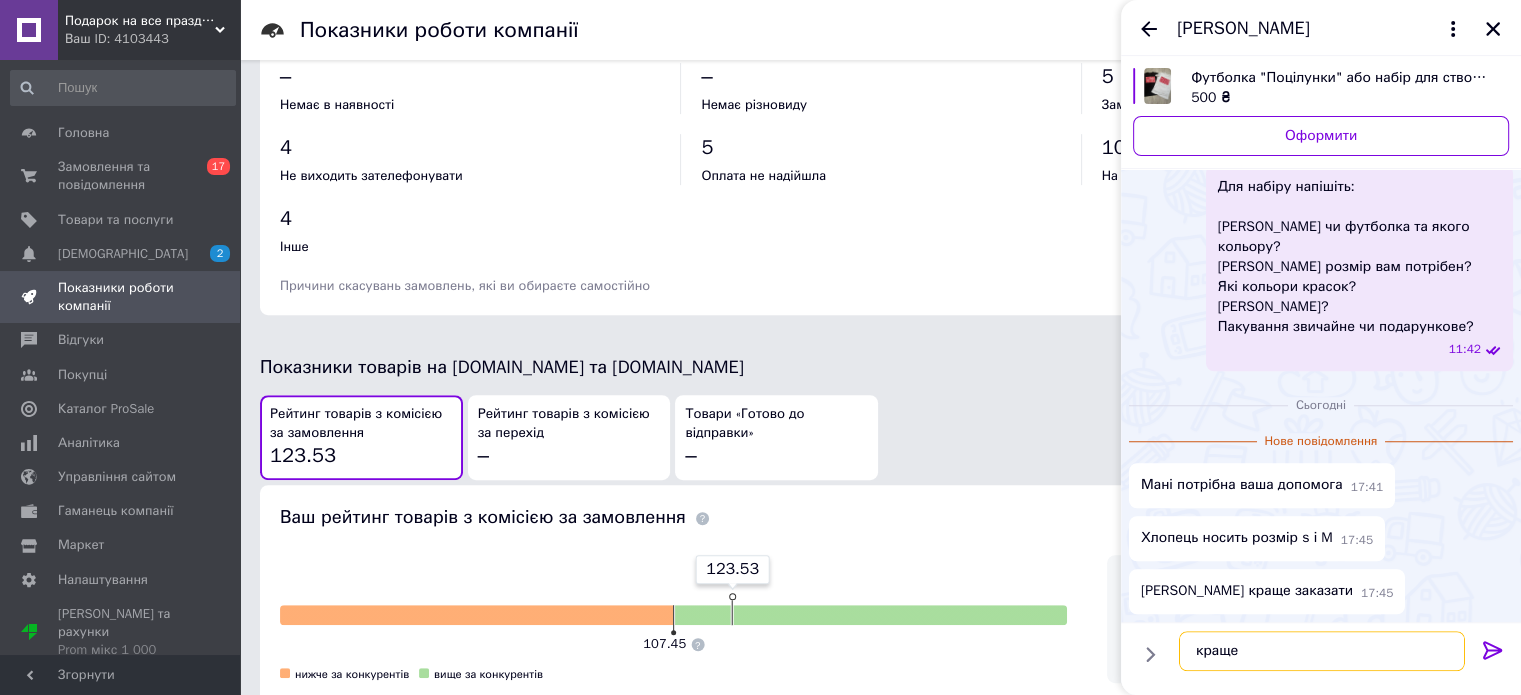 type on "краще [PERSON_NAME]" 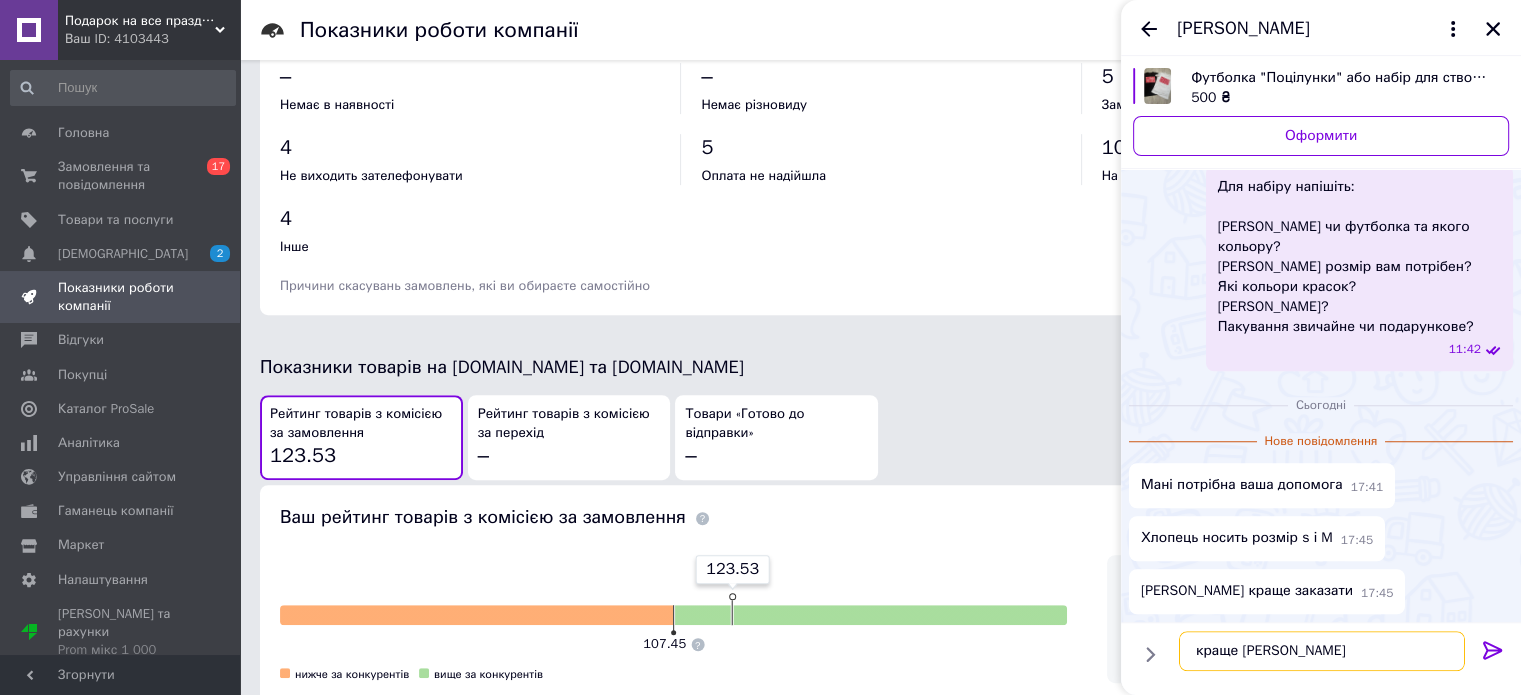 type 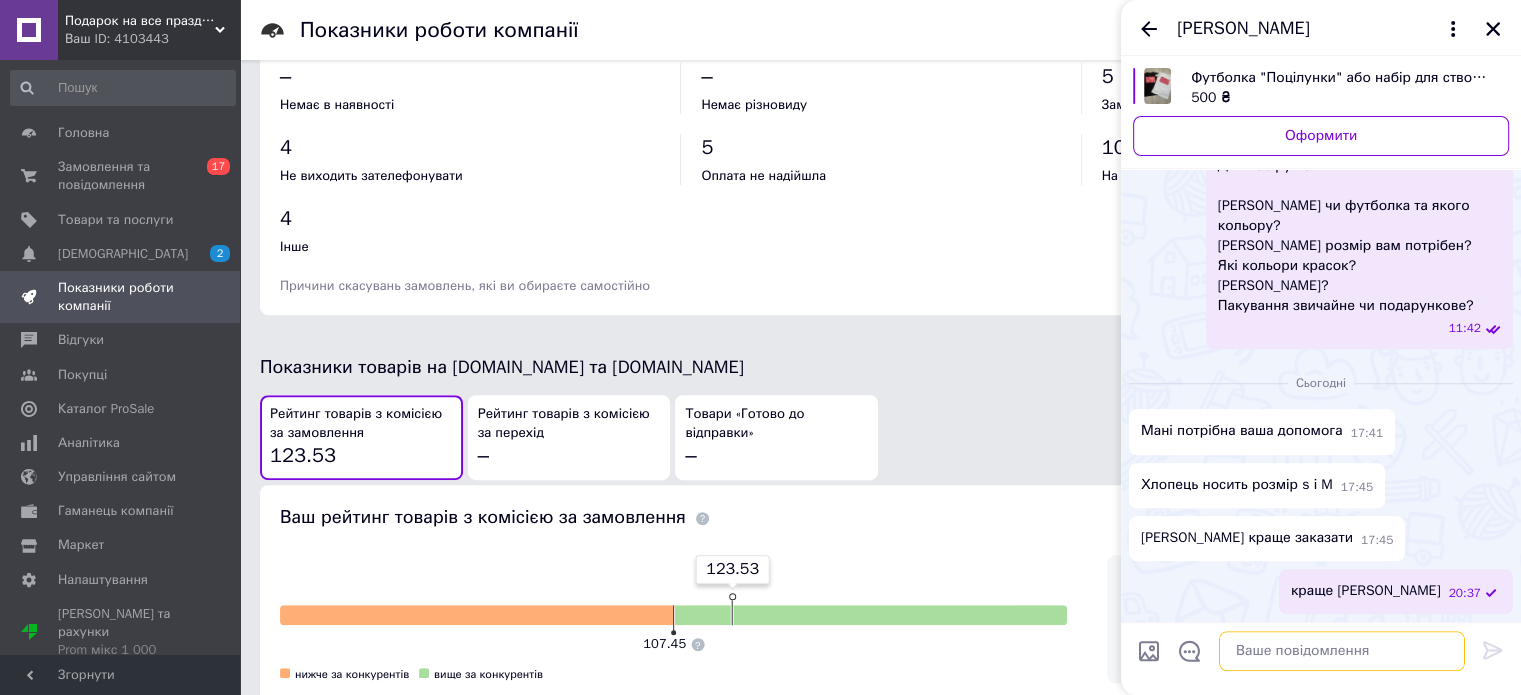 scroll, scrollTop: 1455, scrollLeft: 0, axis: vertical 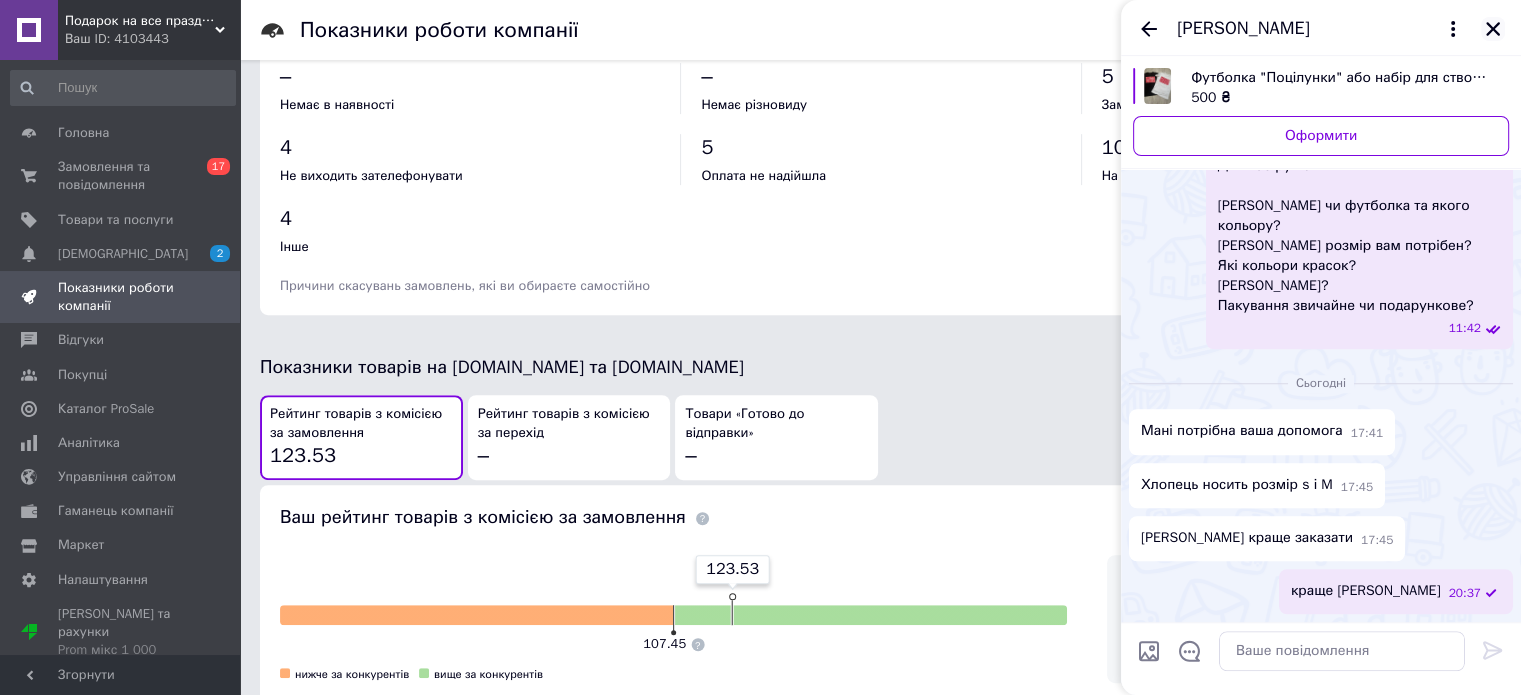 click 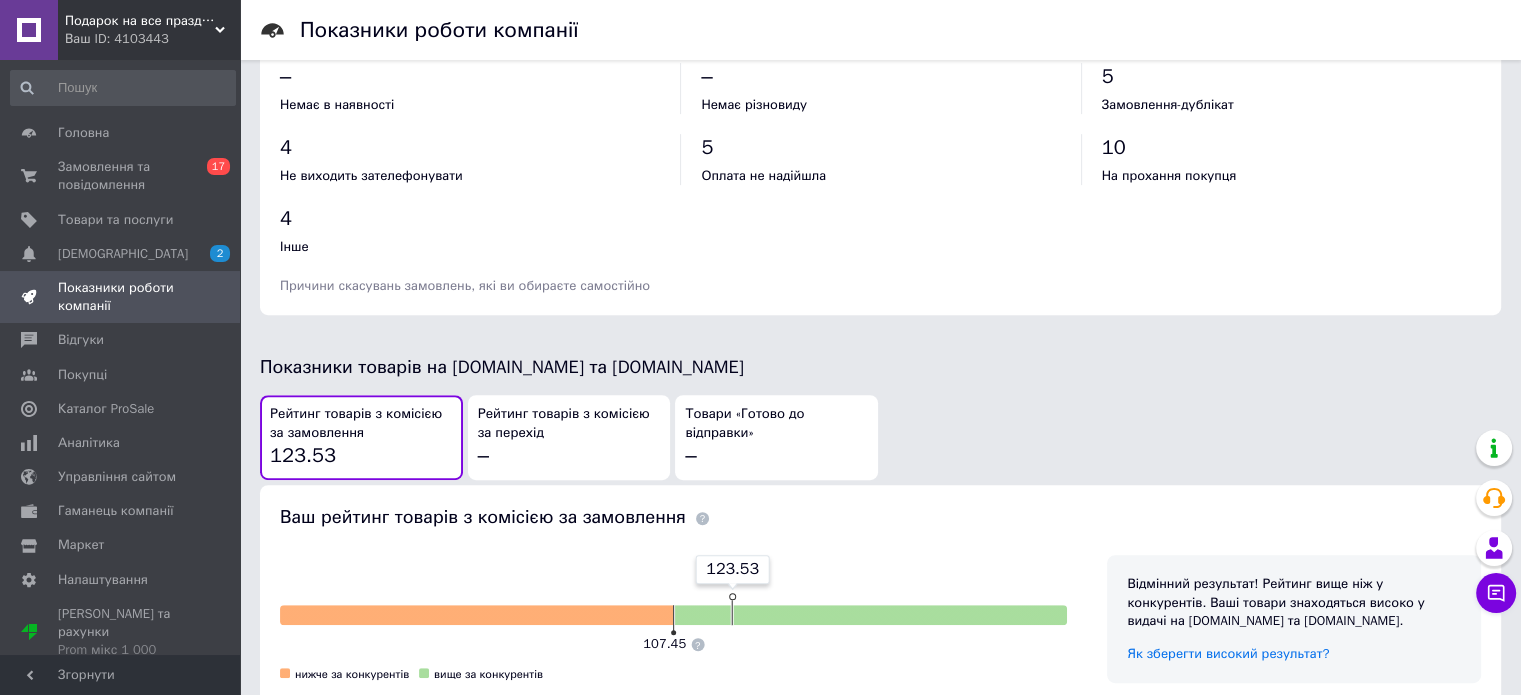 scroll, scrollTop: 847, scrollLeft: 0, axis: vertical 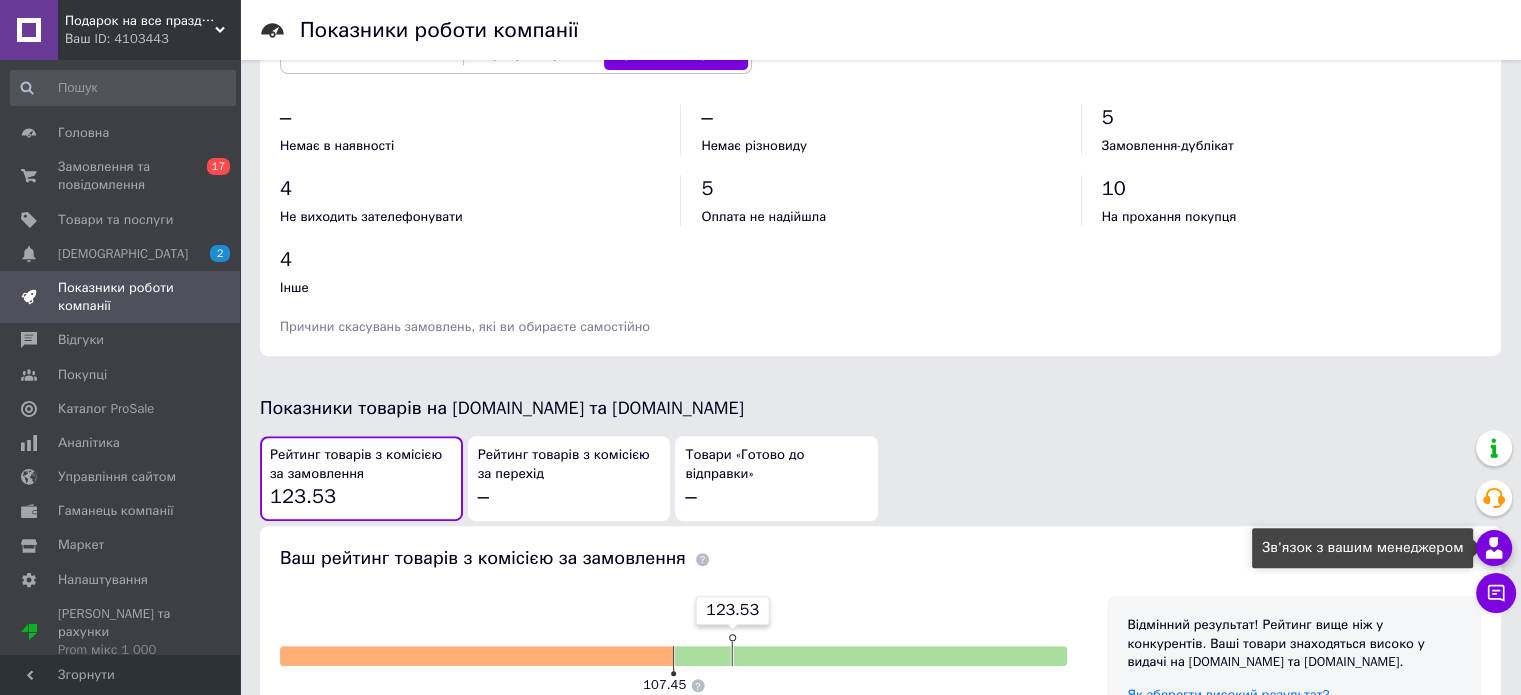 click at bounding box center (1494, 548) 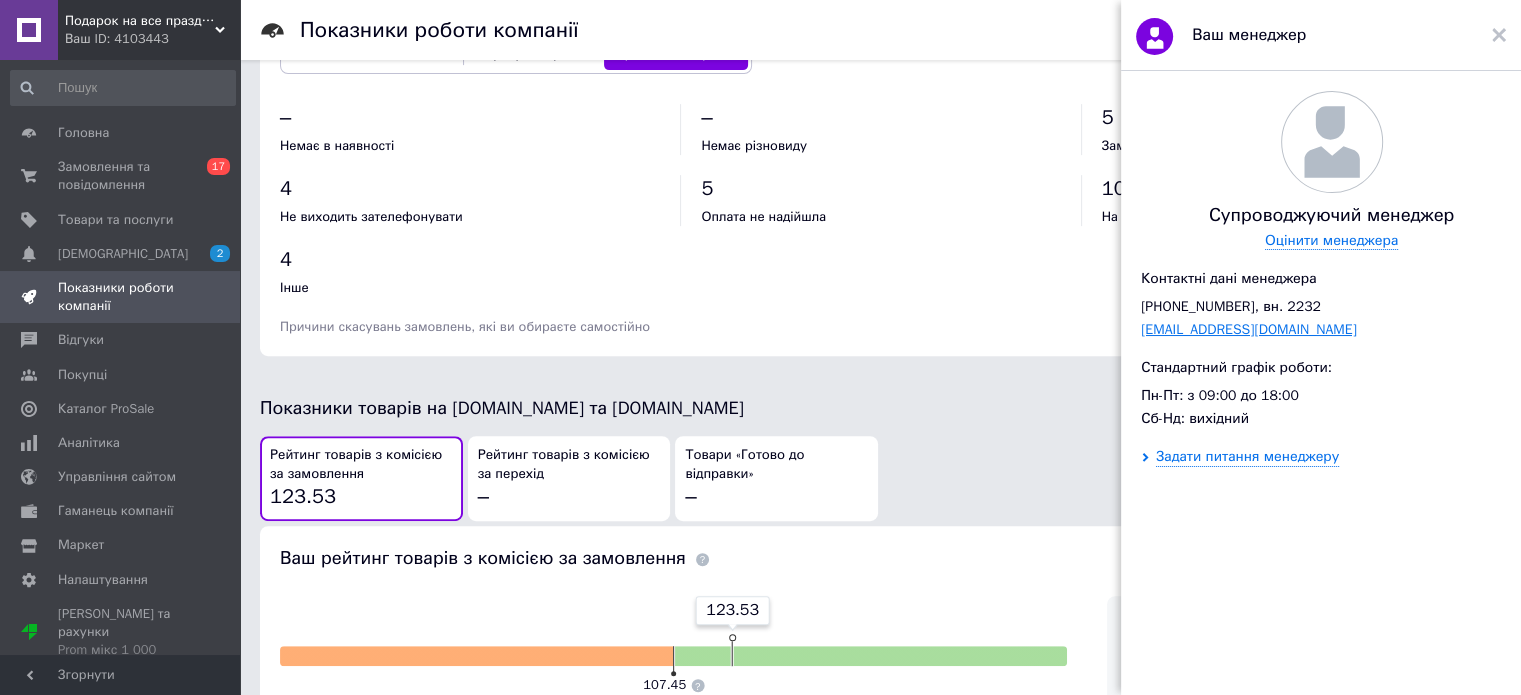 click on "[EMAIL_ADDRESS][DOMAIN_NAME]" at bounding box center (1249, 329) 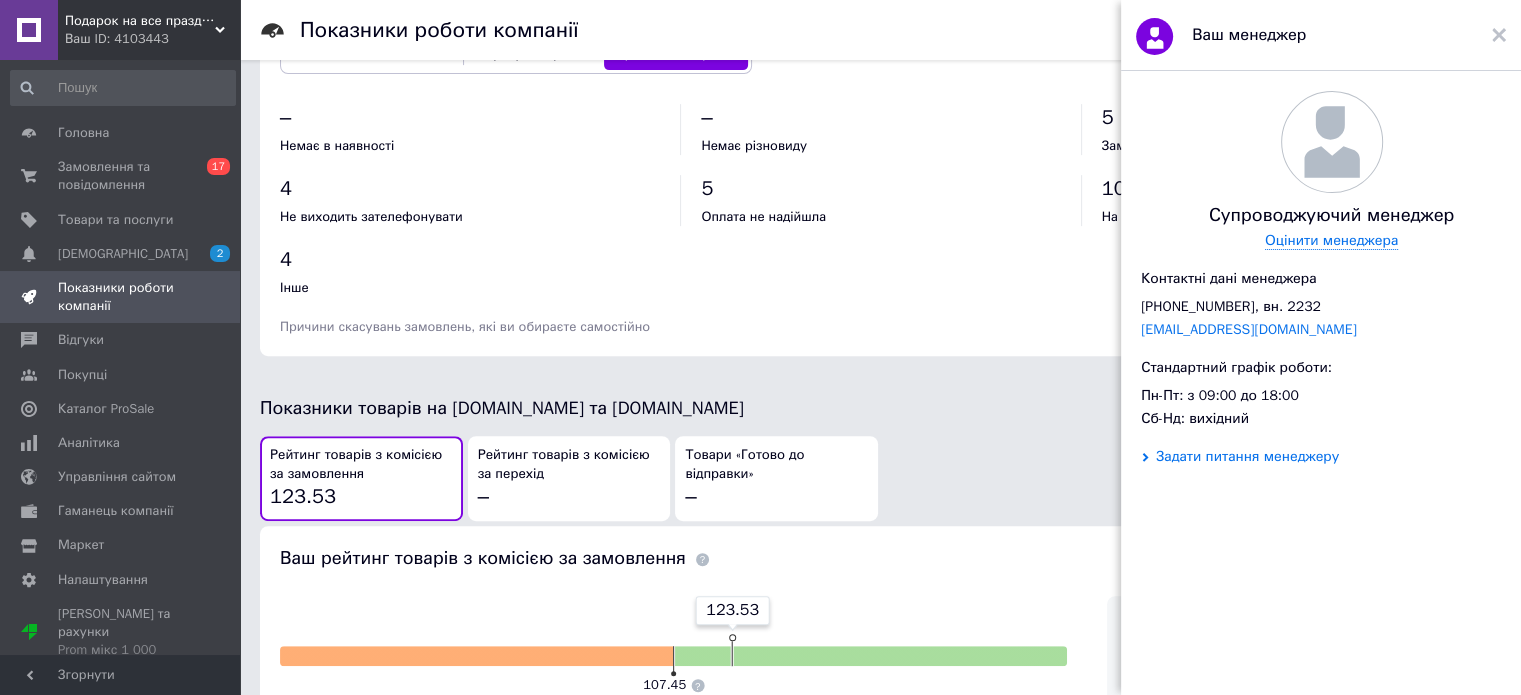 click on "Задати питання менеджеру" at bounding box center [1247, 457] 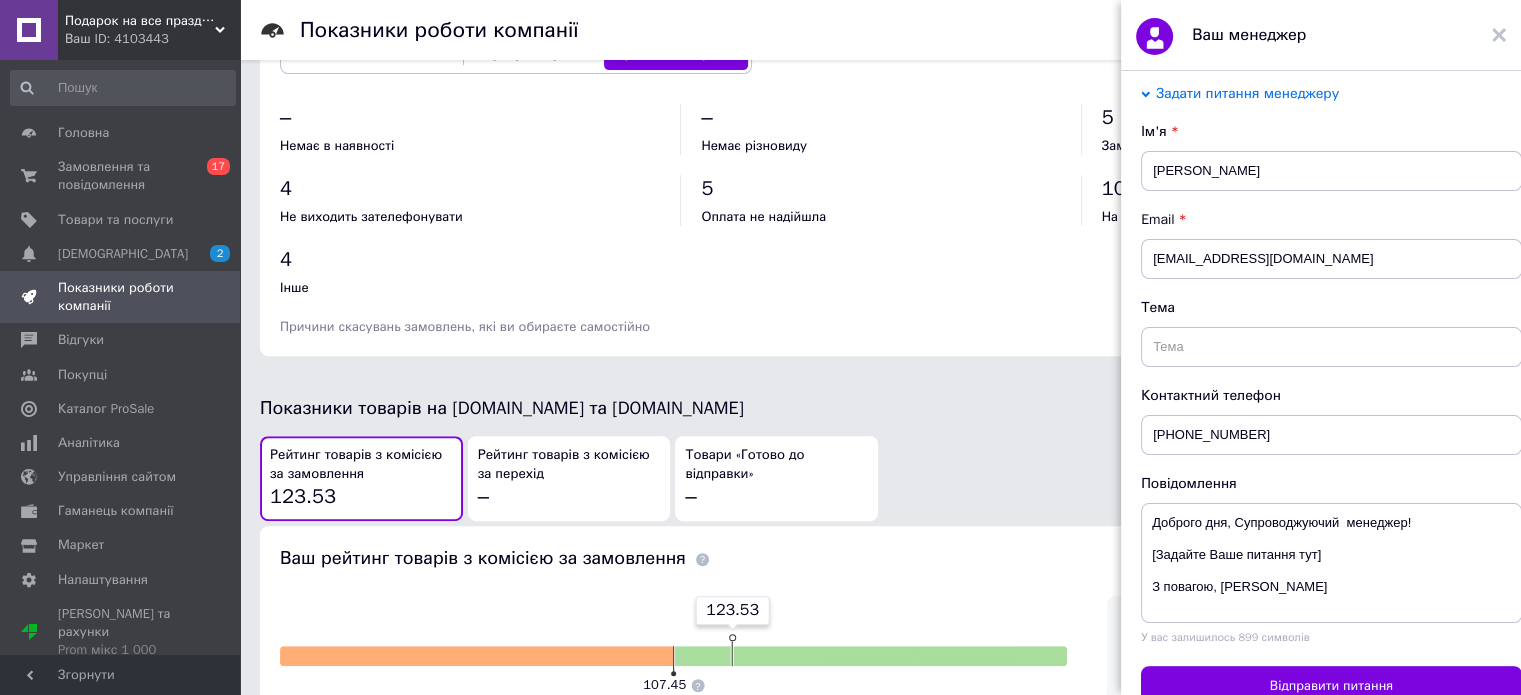 scroll, scrollTop: 366, scrollLeft: 0, axis: vertical 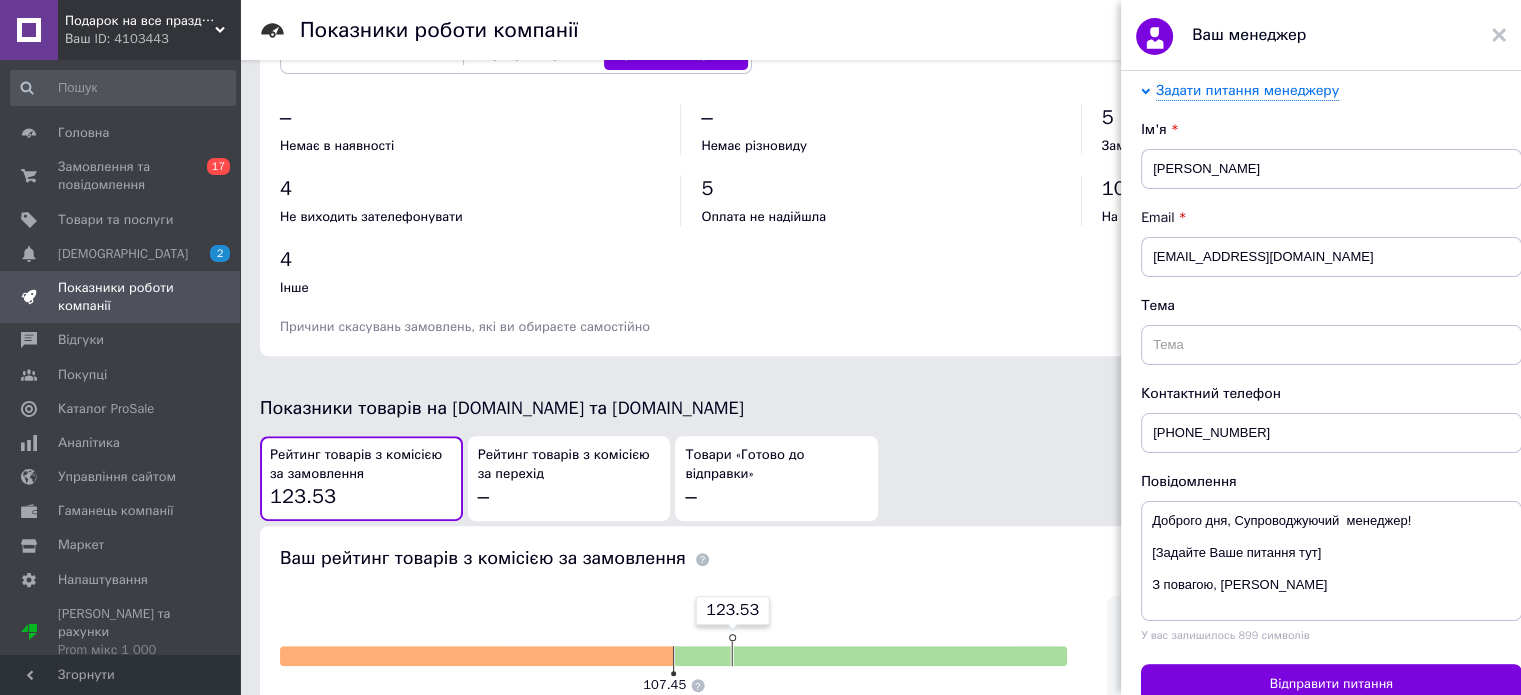 click on "Ім'я [PERSON_NAME] Email [EMAIL_ADDRESS][DOMAIN_NAME] Тема Контактний телефон [PHONE_NUMBER] Повідомлення Доброго дня, Супроводжуючий  менеджер!
[Задайте Ваше питання тут]
З повагою, [PERSON_NAME]
У вас залишилось 899 символів Відправити питання Дізнайтесь відповідь на своє питання в  списку поширених запитань" at bounding box center (1331, 433) 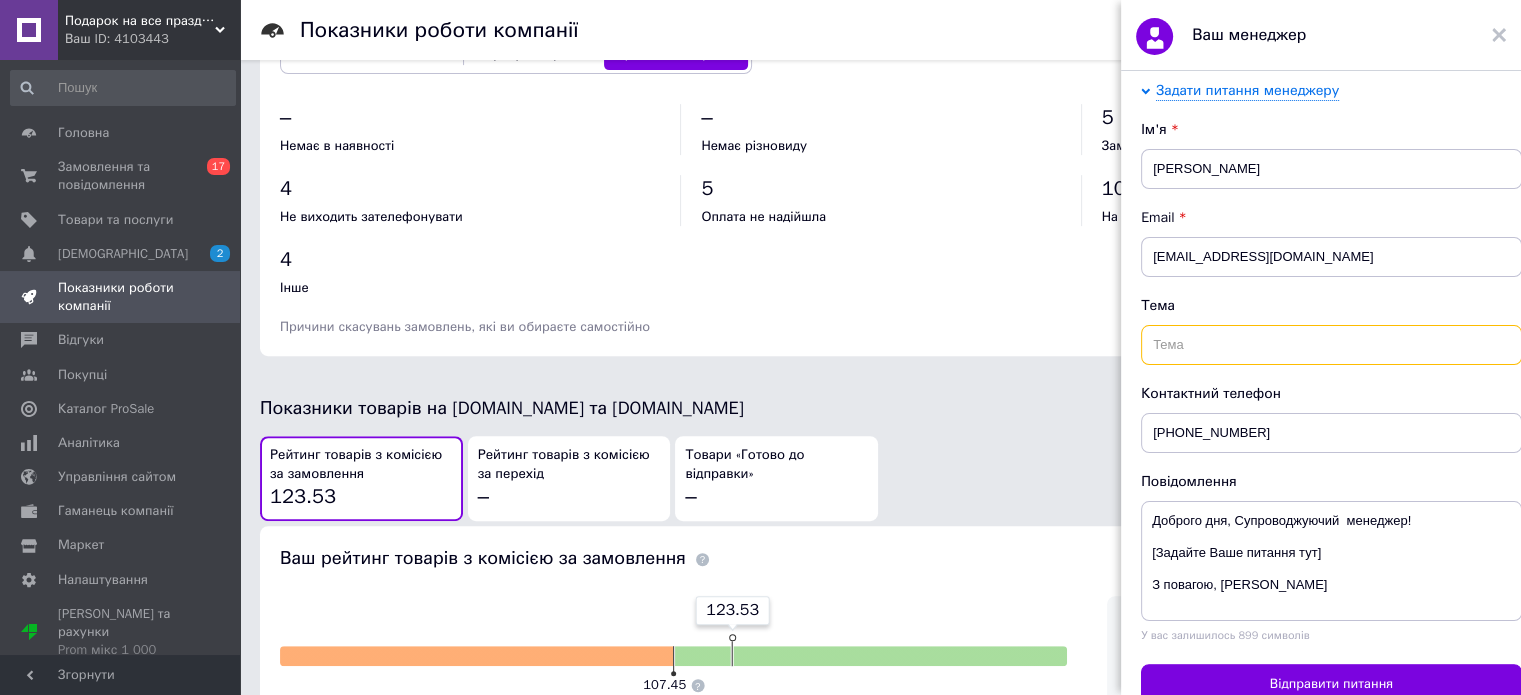 click at bounding box center (1331, 345) 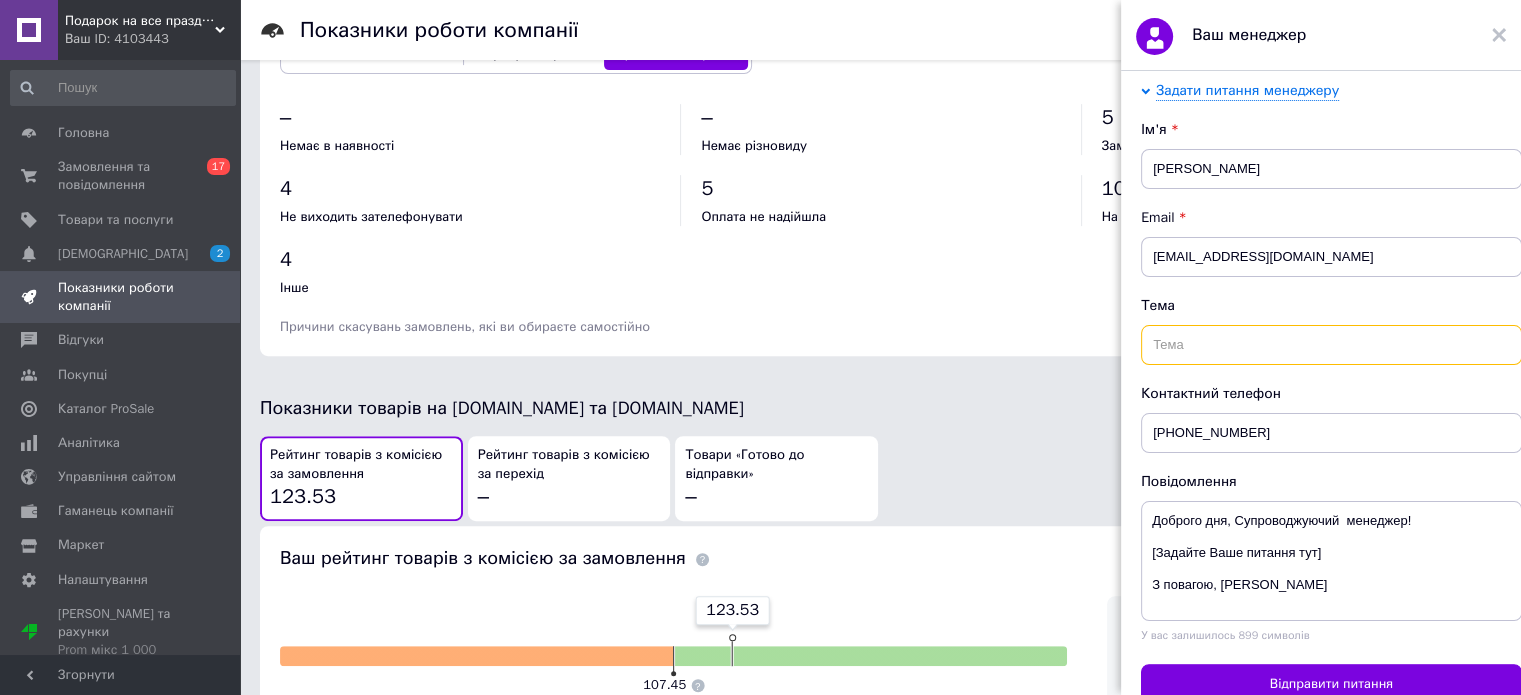 scroll, scrollTop: 437, scrollLeft: 0, axis: vertical 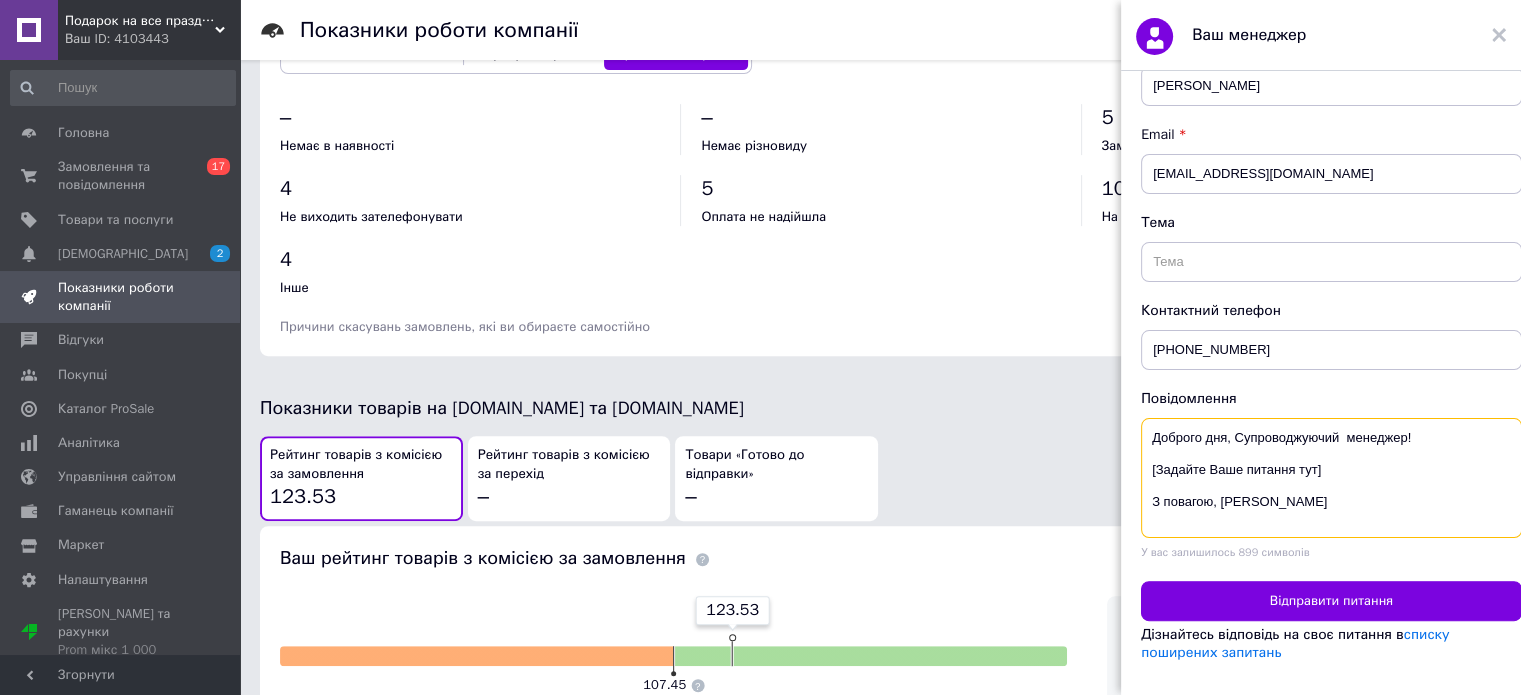 click on "Доброго дня, Супроводжуючий  менеджер!
[Задайте Ваше питання тут]
З повагою, [PERSON_NAME]" at bounding box center (1331, 478) 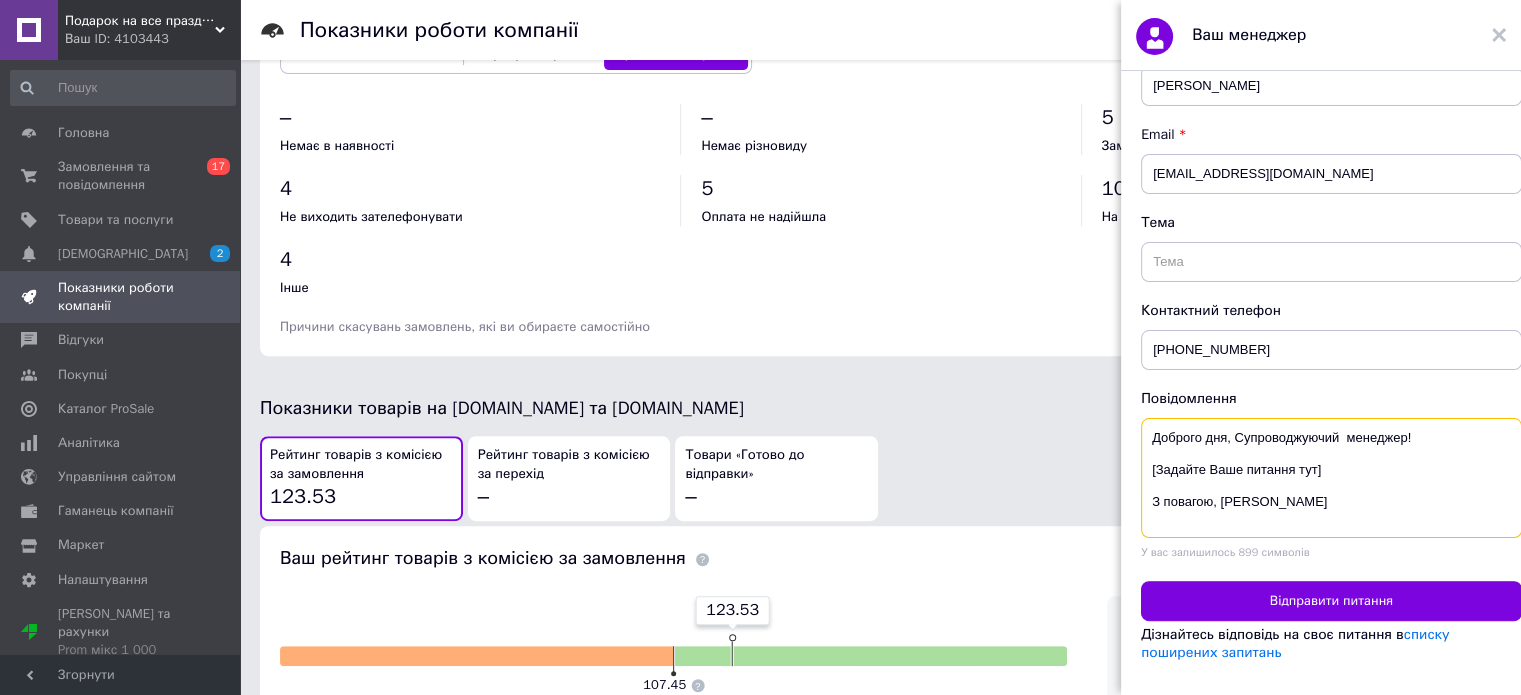 scroll, scrollTop: 30, scrollLeft: 0, axis: vertical 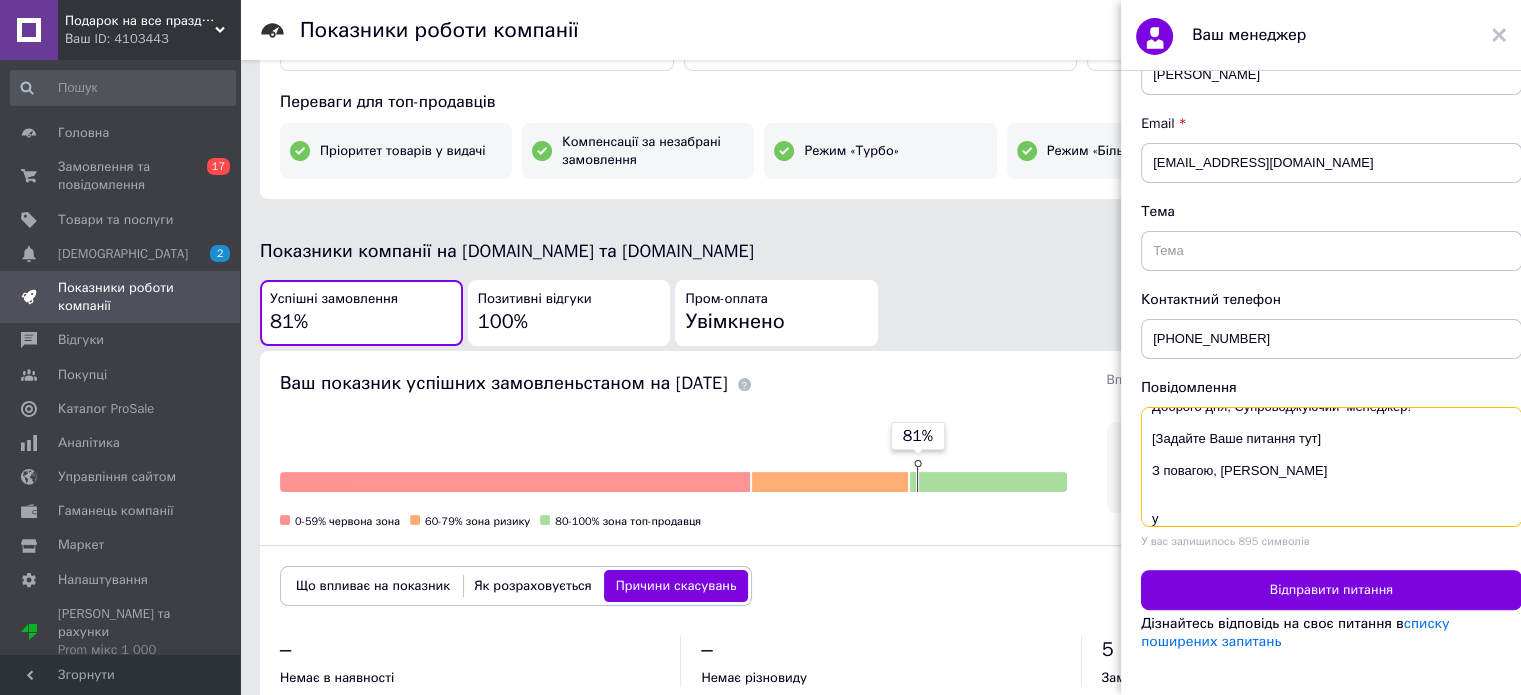 type on "Доброго дня, Супроводжуючий  менеджер!
[Задайте Ваше питання тут]
З повагою, [PERSON_NAME]
у" 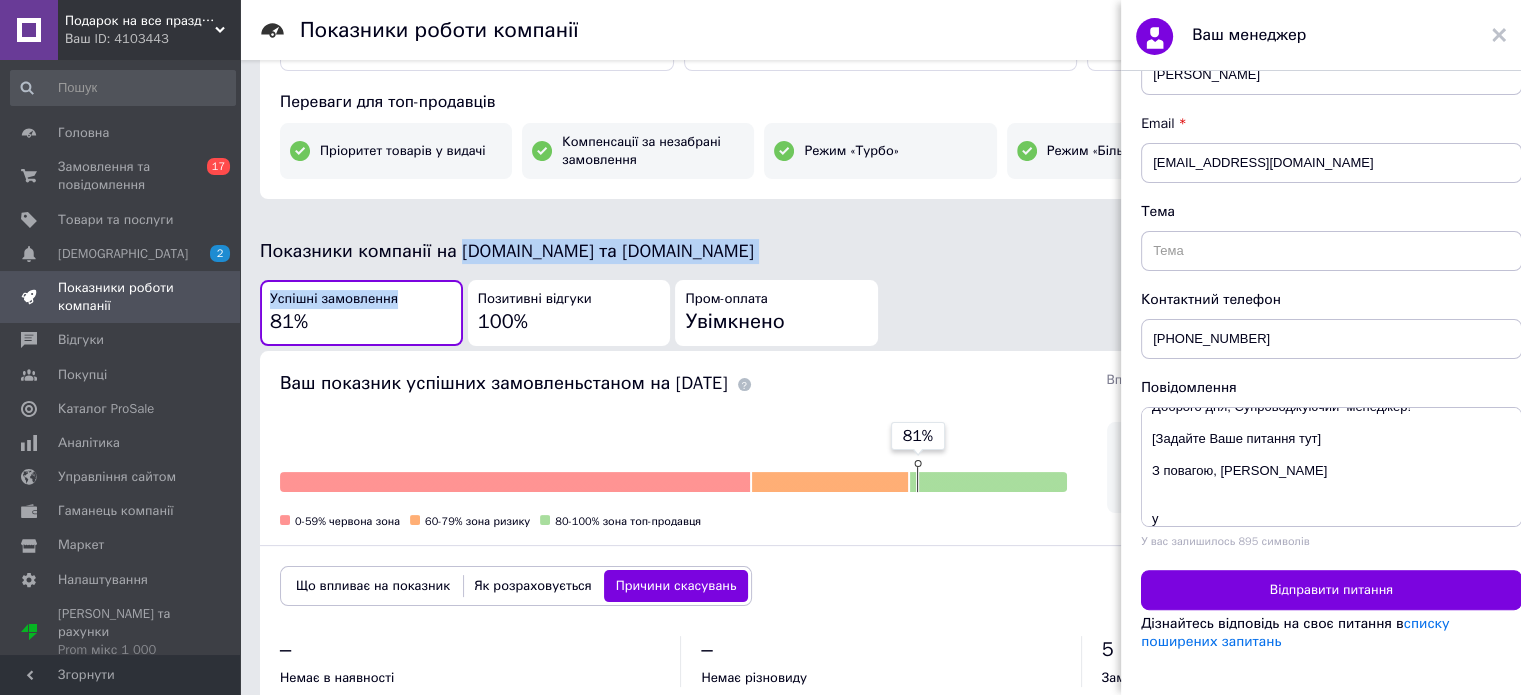 drag, startPoint x: 453, startPoint y: 230, endPoint x: 404, endPoint y: 307, distance: 91.26884 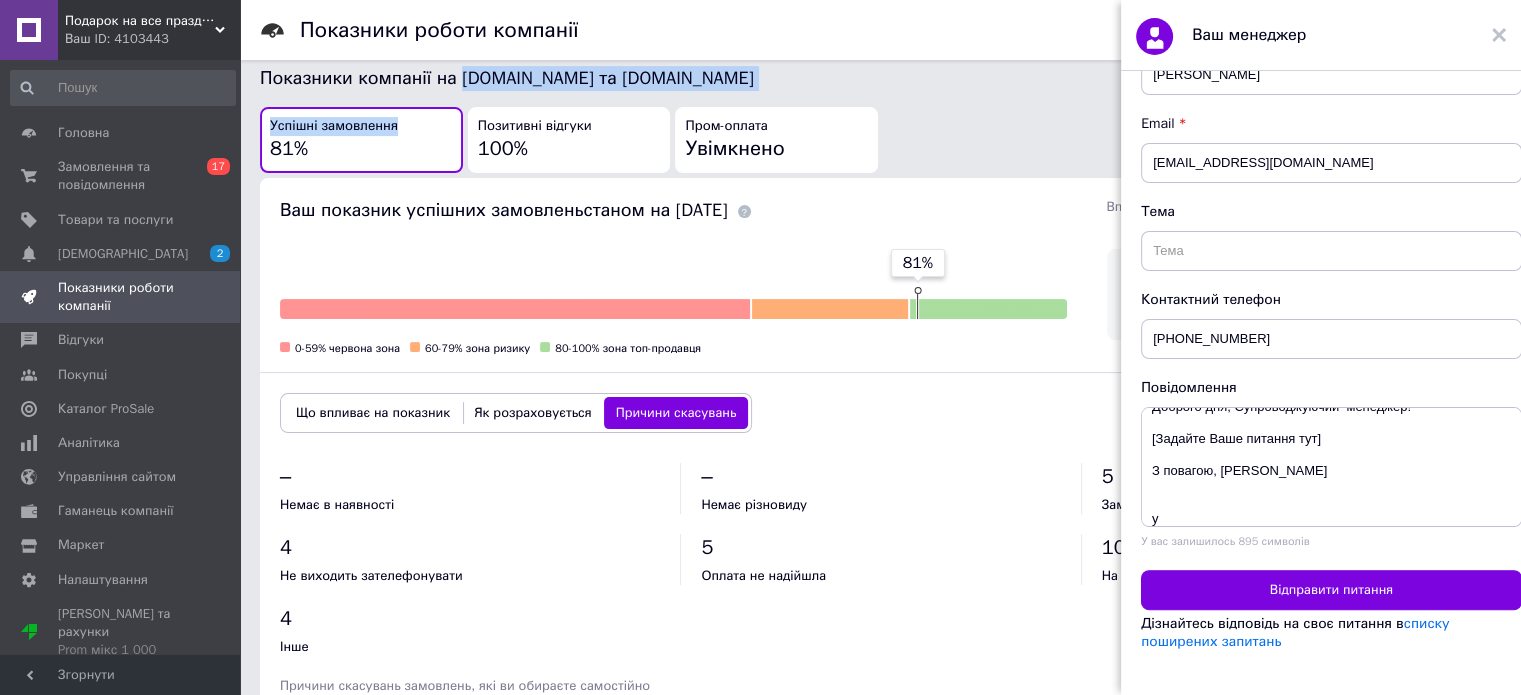 scroll, scrollTop: 512, scrollLeft: 0, axis: vertical 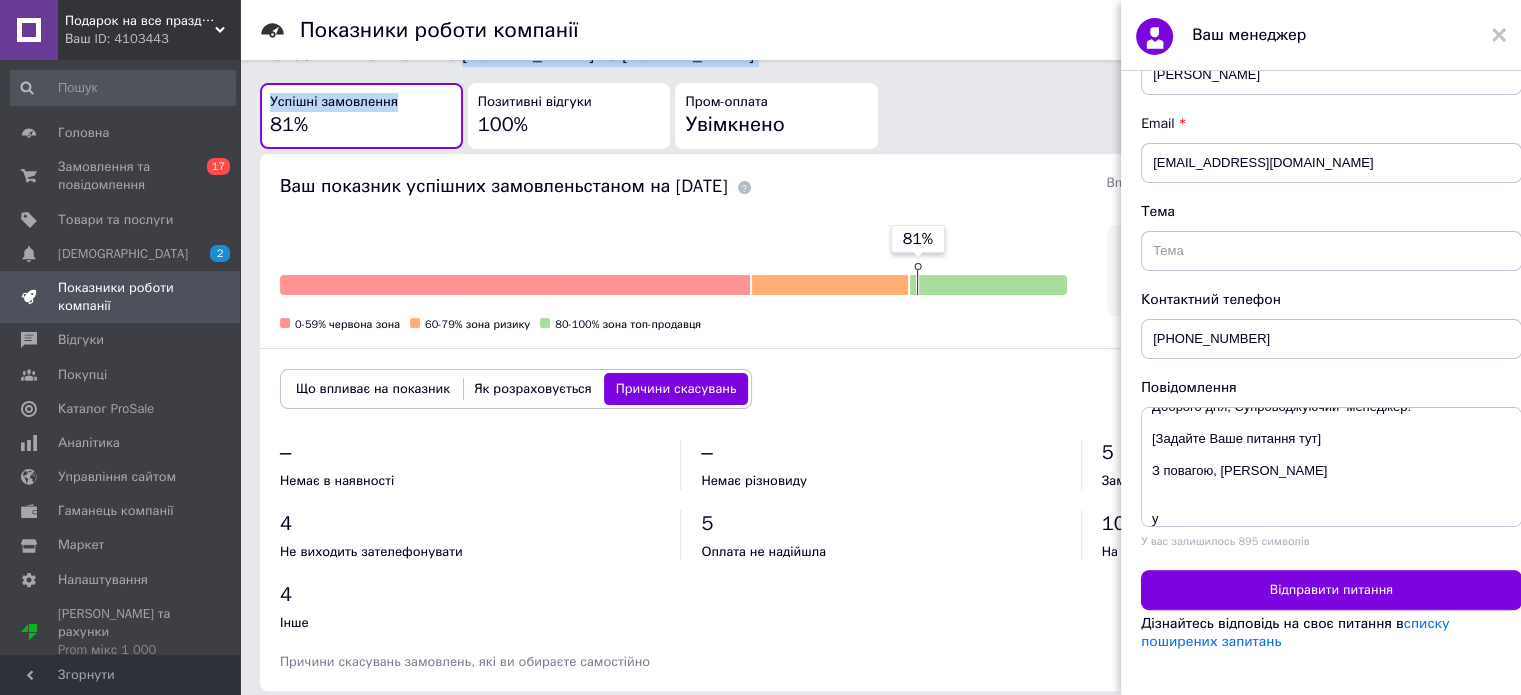 click on "Що впливає на показник" at bounding box center (373, 389) 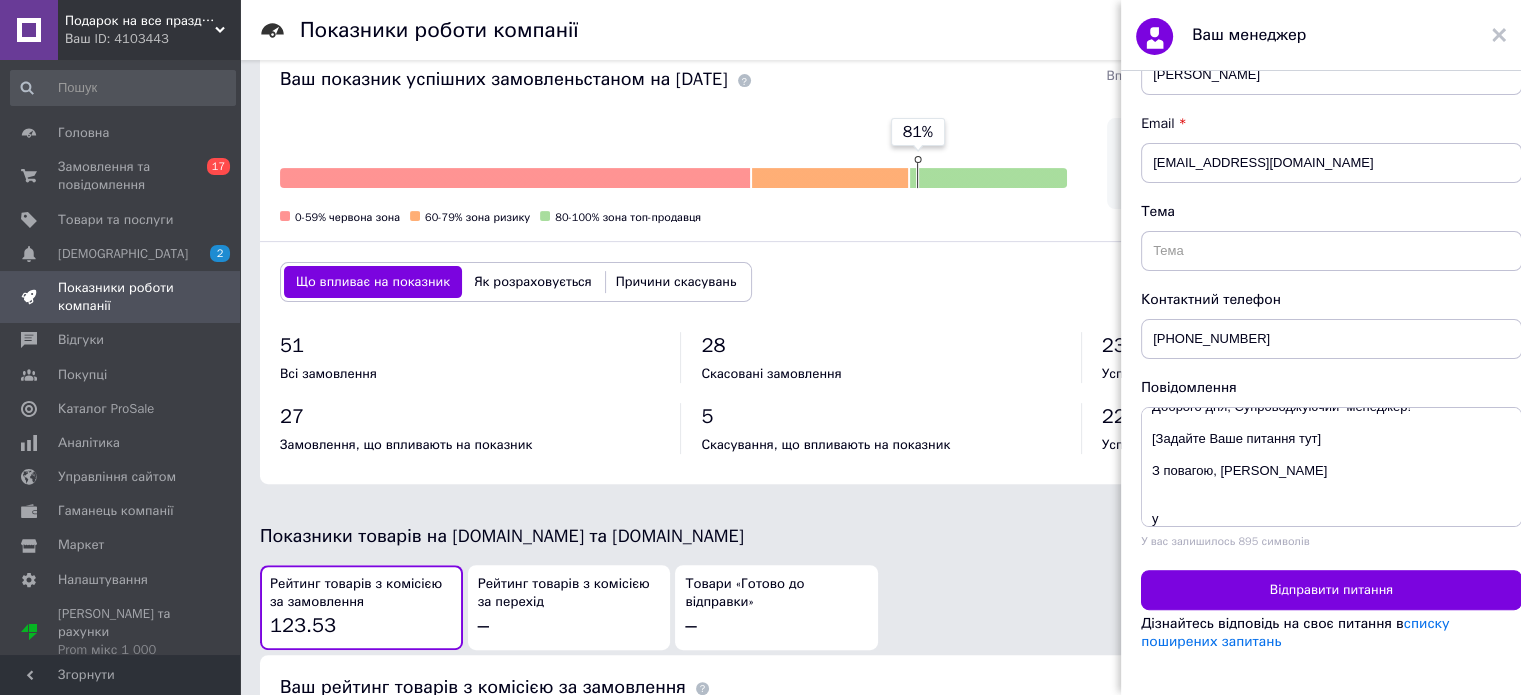 scroll, scrollTop: 640, scrollLeft: 0, axis: vertical 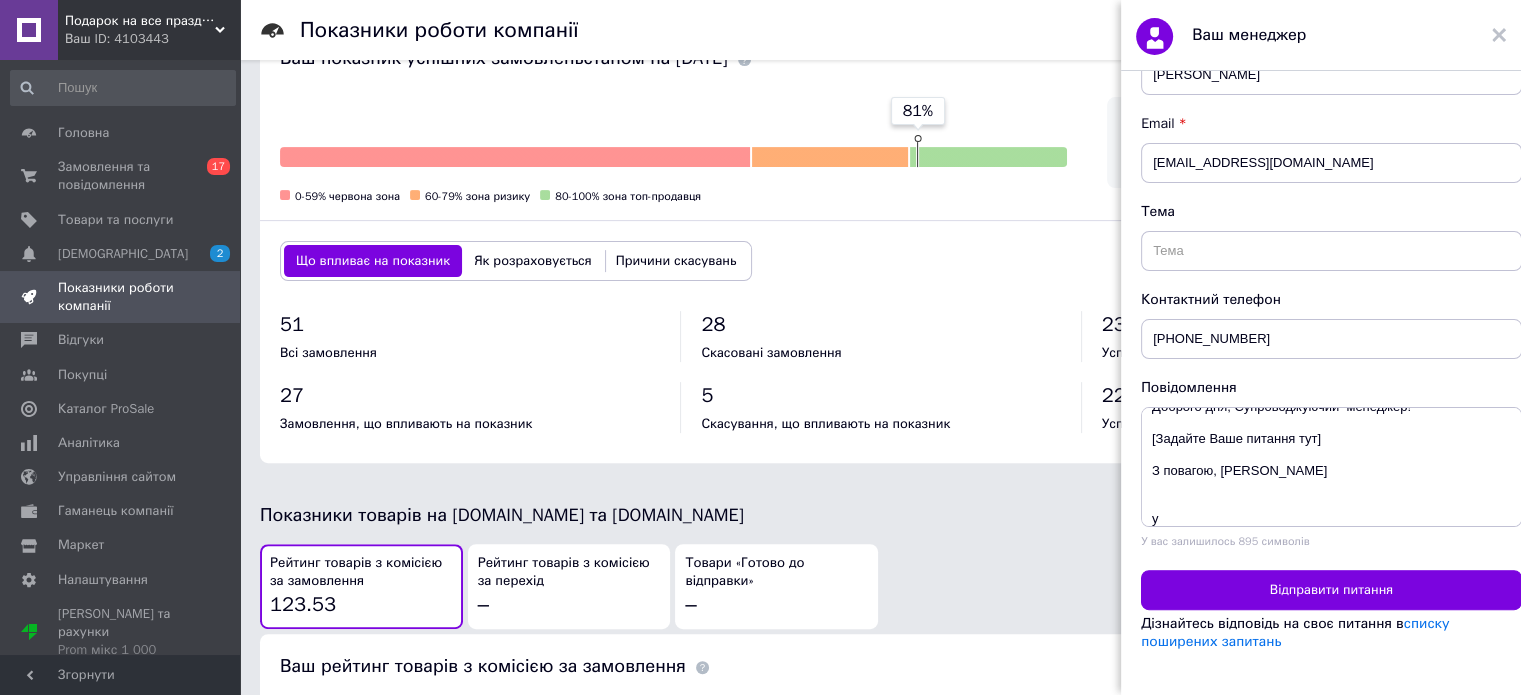 click on "Як розраховується" at bounding box center [533, 261] 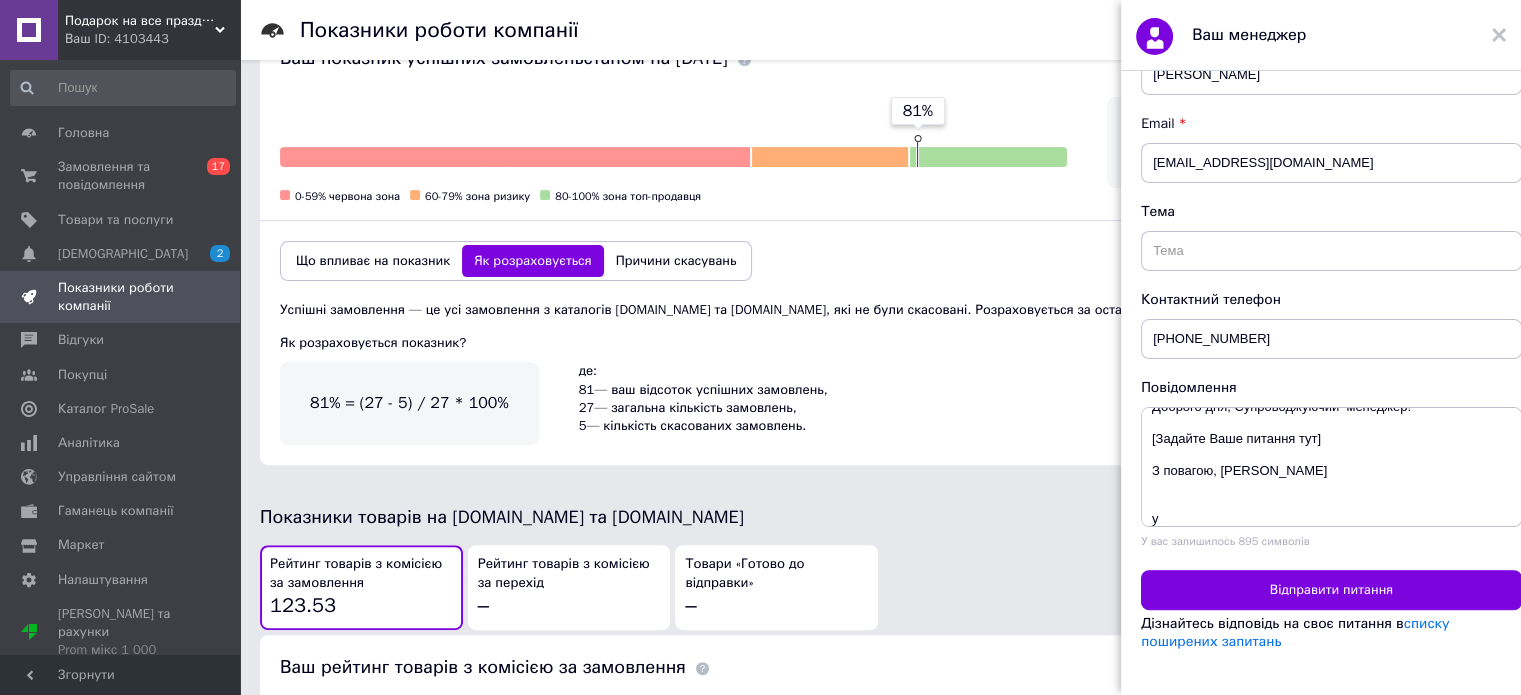 click on "Причини скасувань" at bounding box center (676, 261) 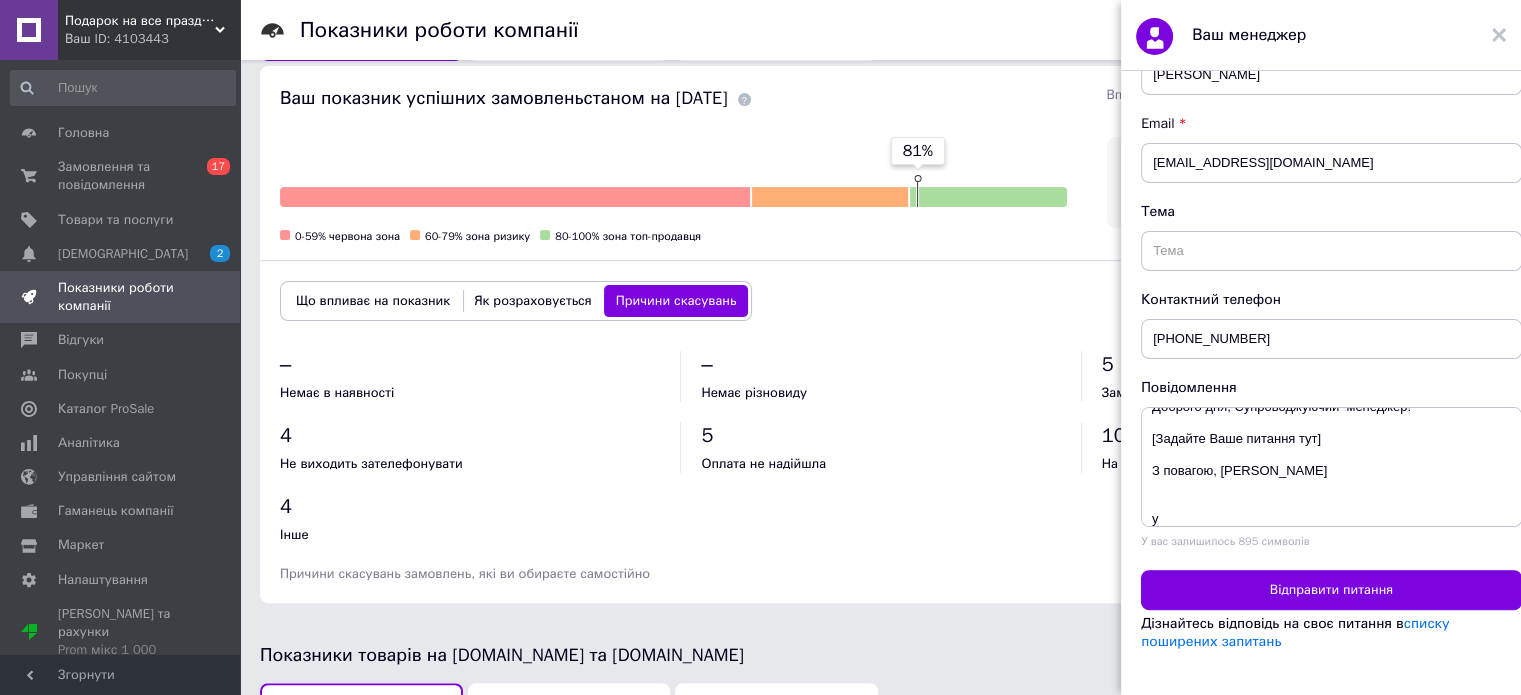 scroll, scrollTop: 604, scrollLeft: 0, axis: vertical 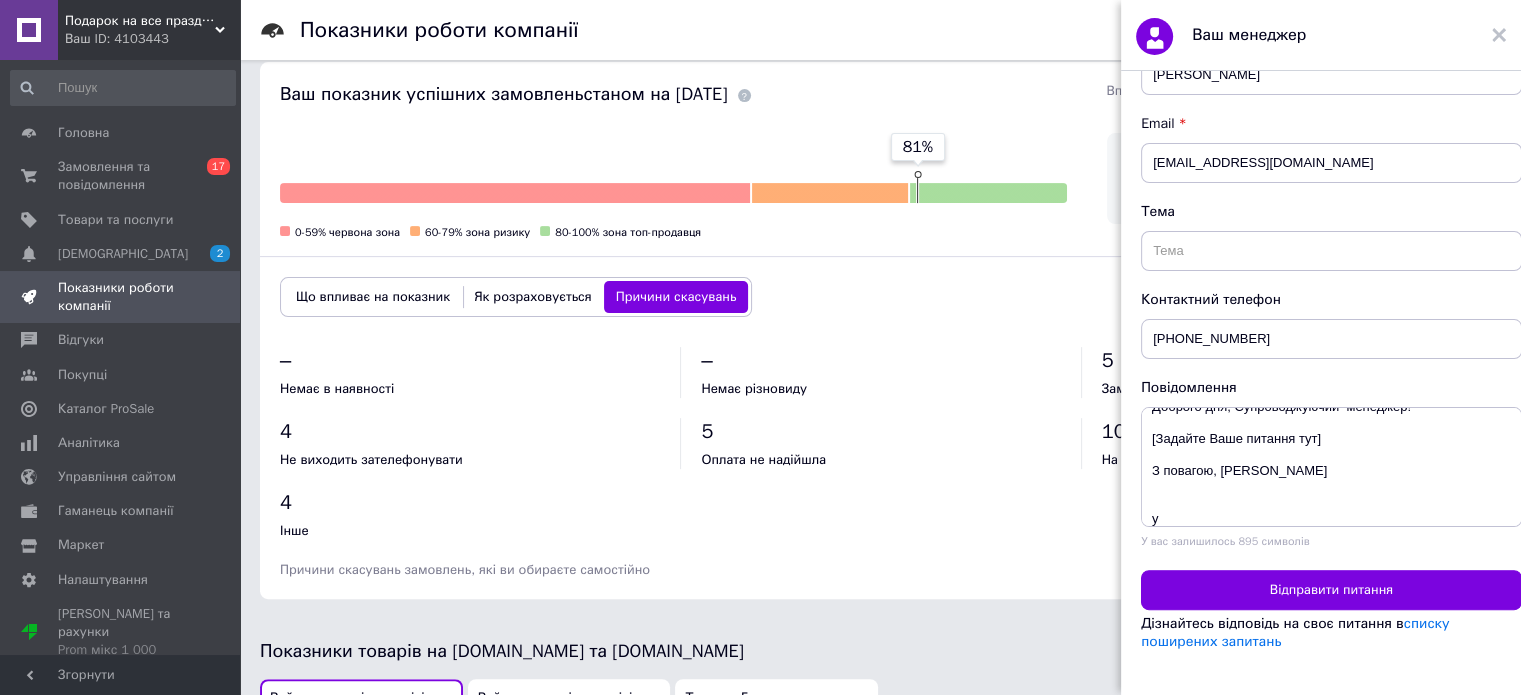 click on "Як розраховується" at bounding box center [533, 297] 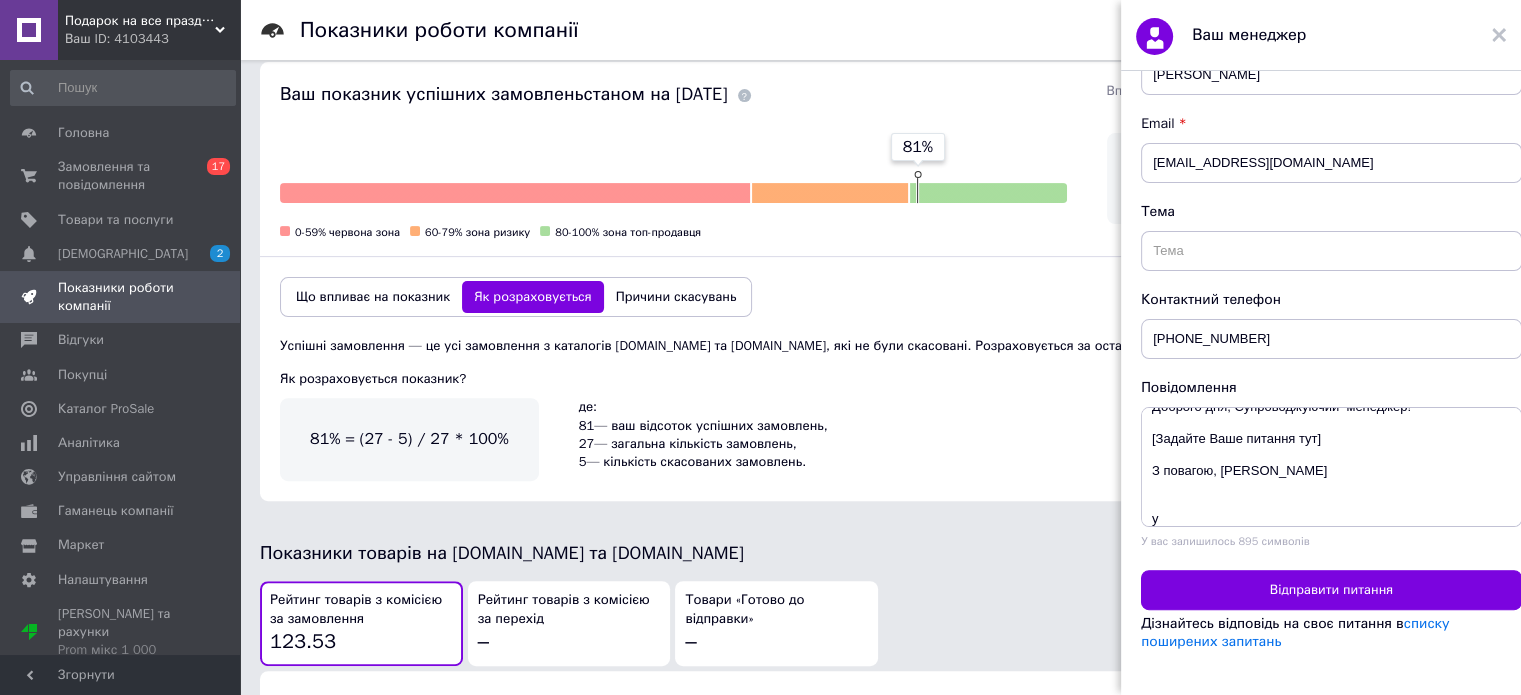 click on "Що впливає на показник" at bounding box center [373, 297] 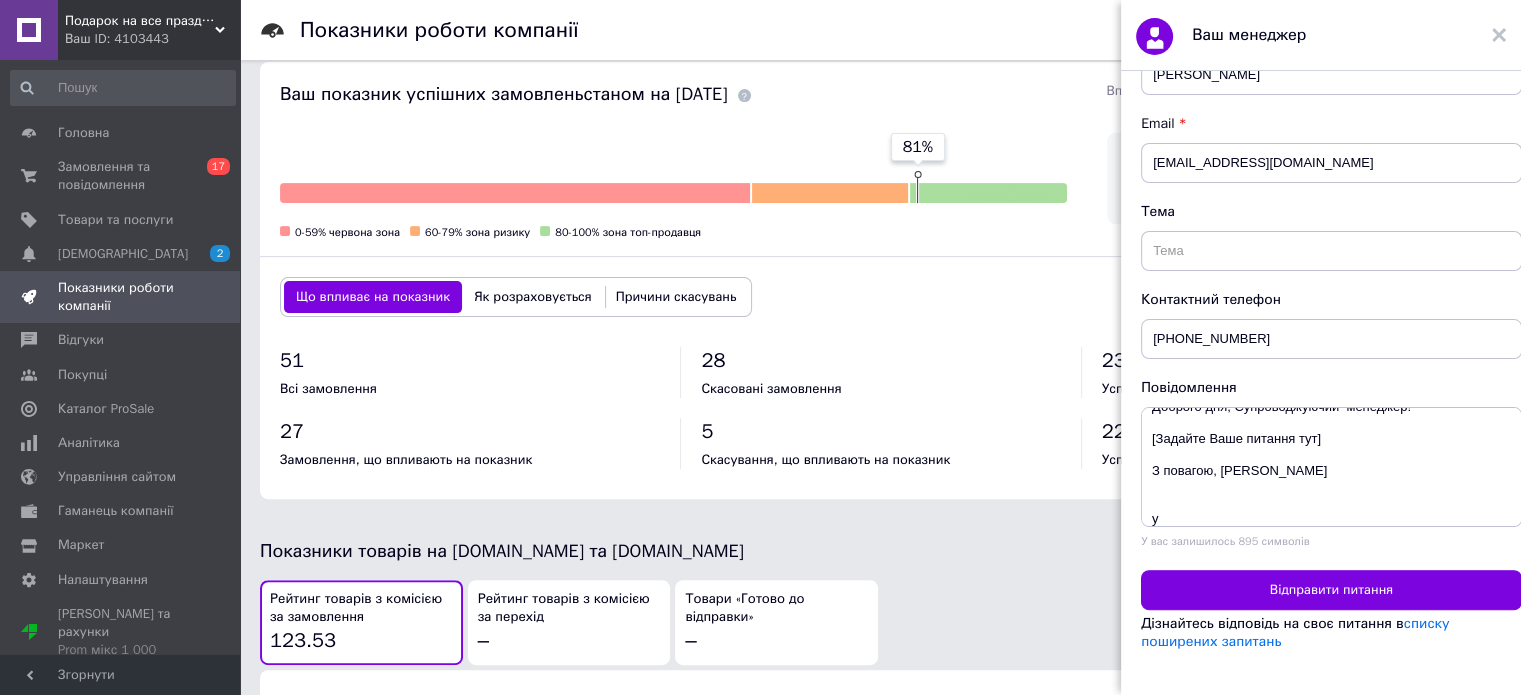 click on "5 Скасування, що впливають на показник" at bounding box center (880, 443) 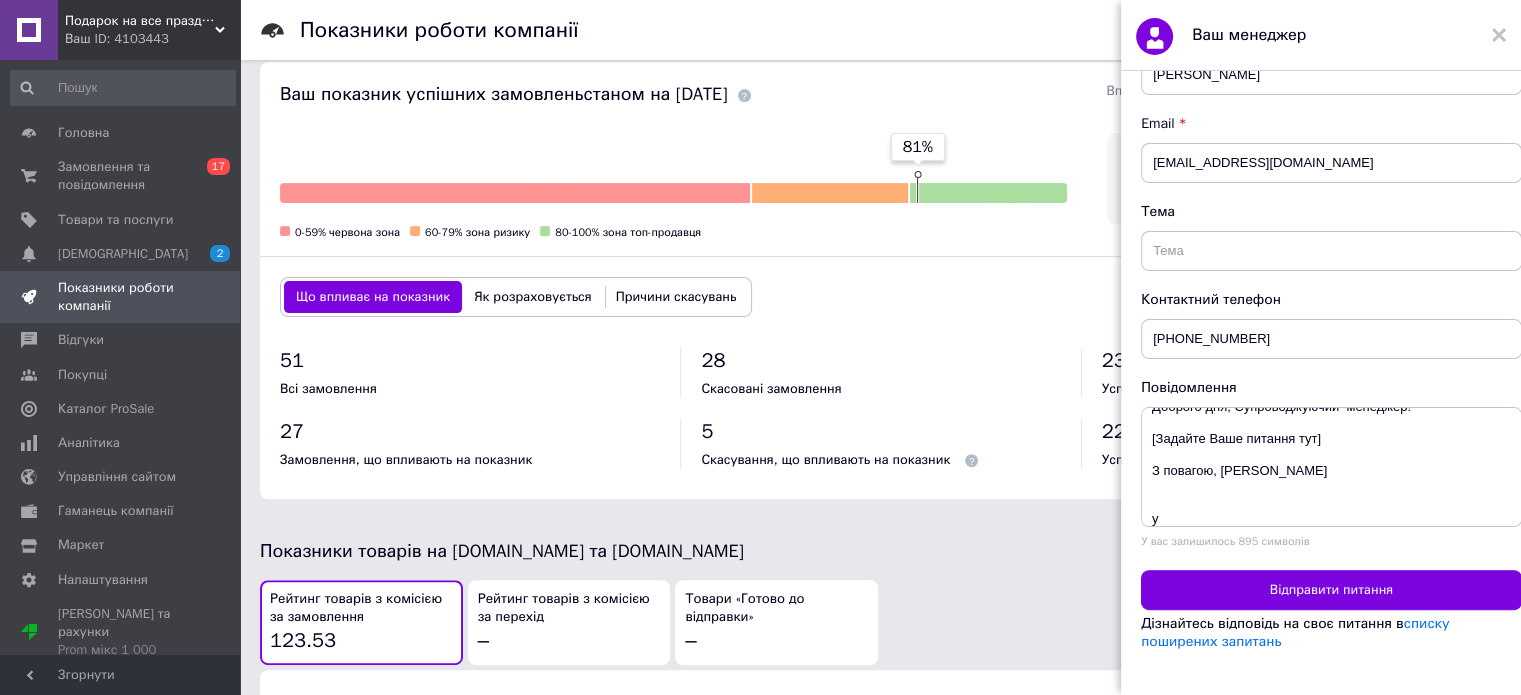 click on "5 Скасування, що впливають на показник" at bounding box center (880, 443) 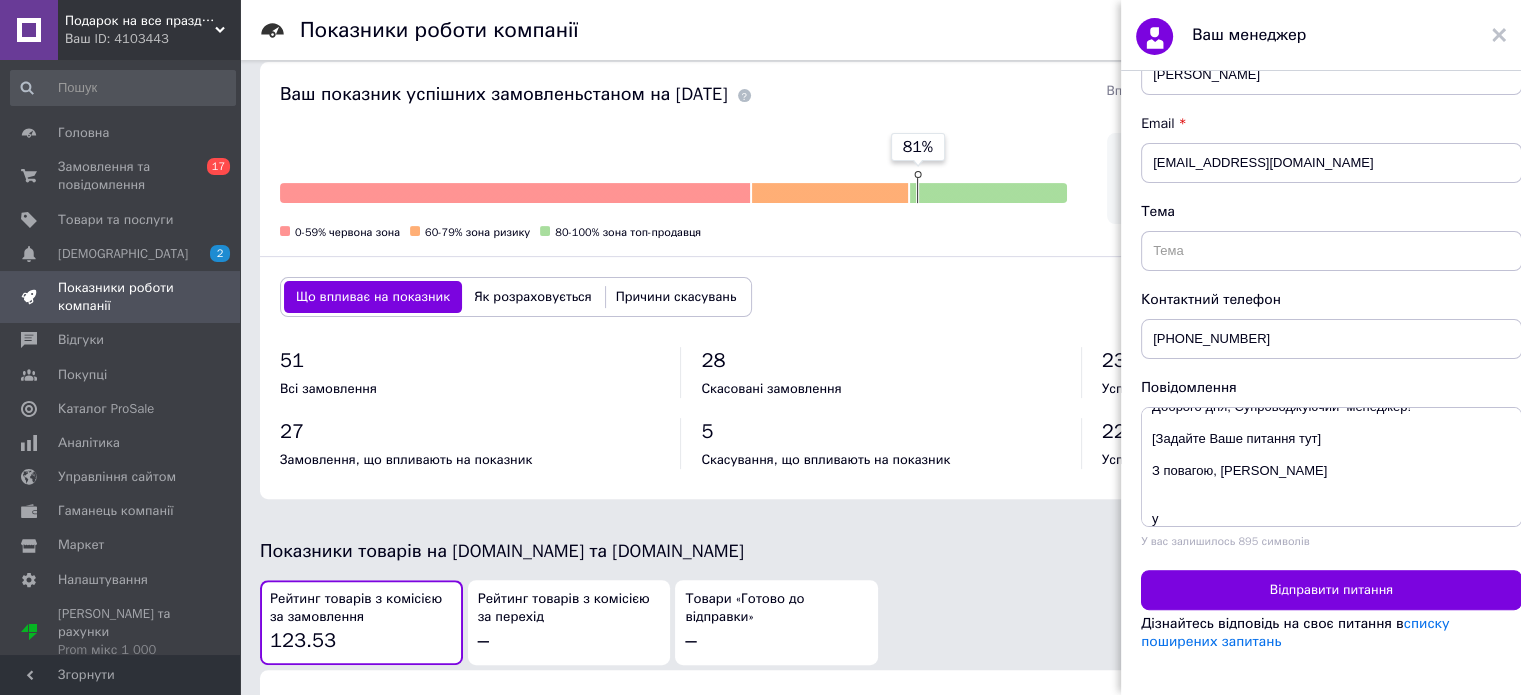 click on "Причини скасувань" at bounding box center [676, 297] 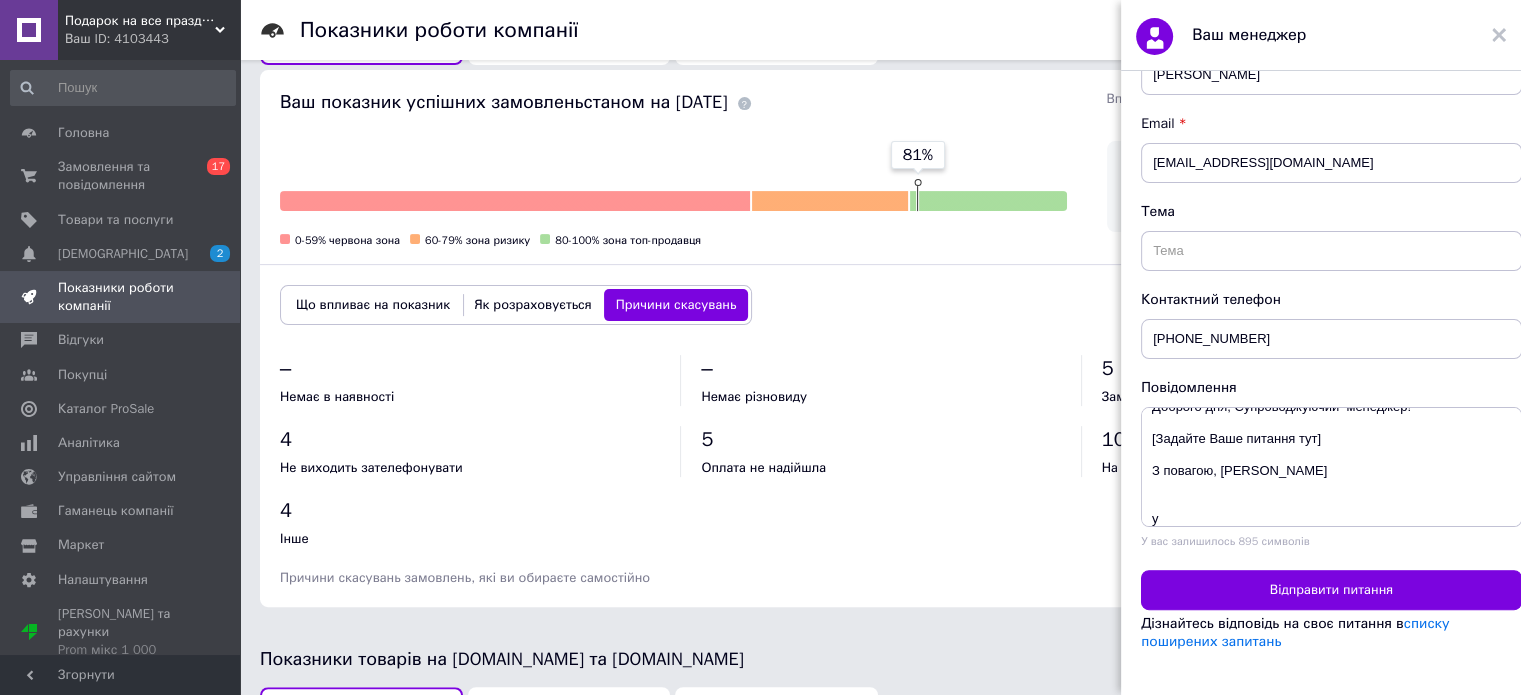 scroll, scrollTop: 604, scrollLeft: 0, axis: vertical 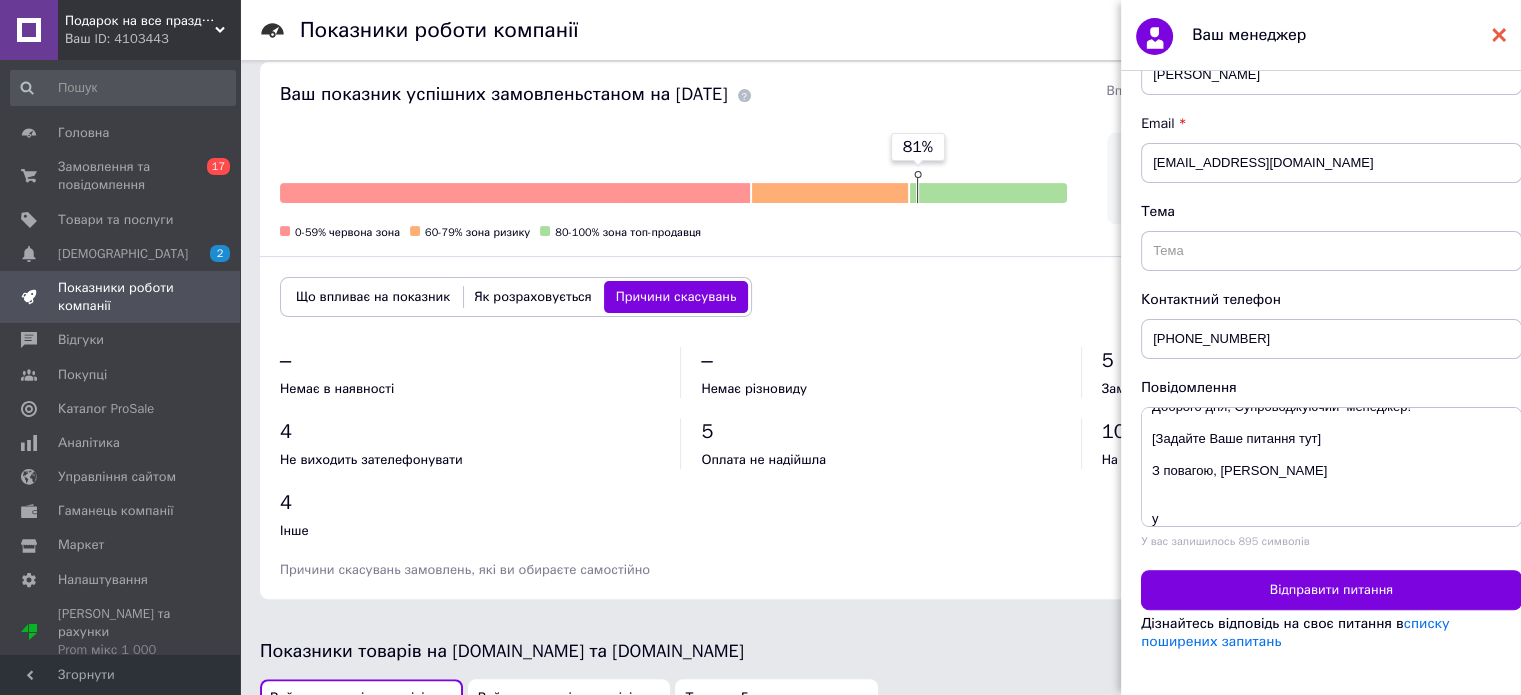 click 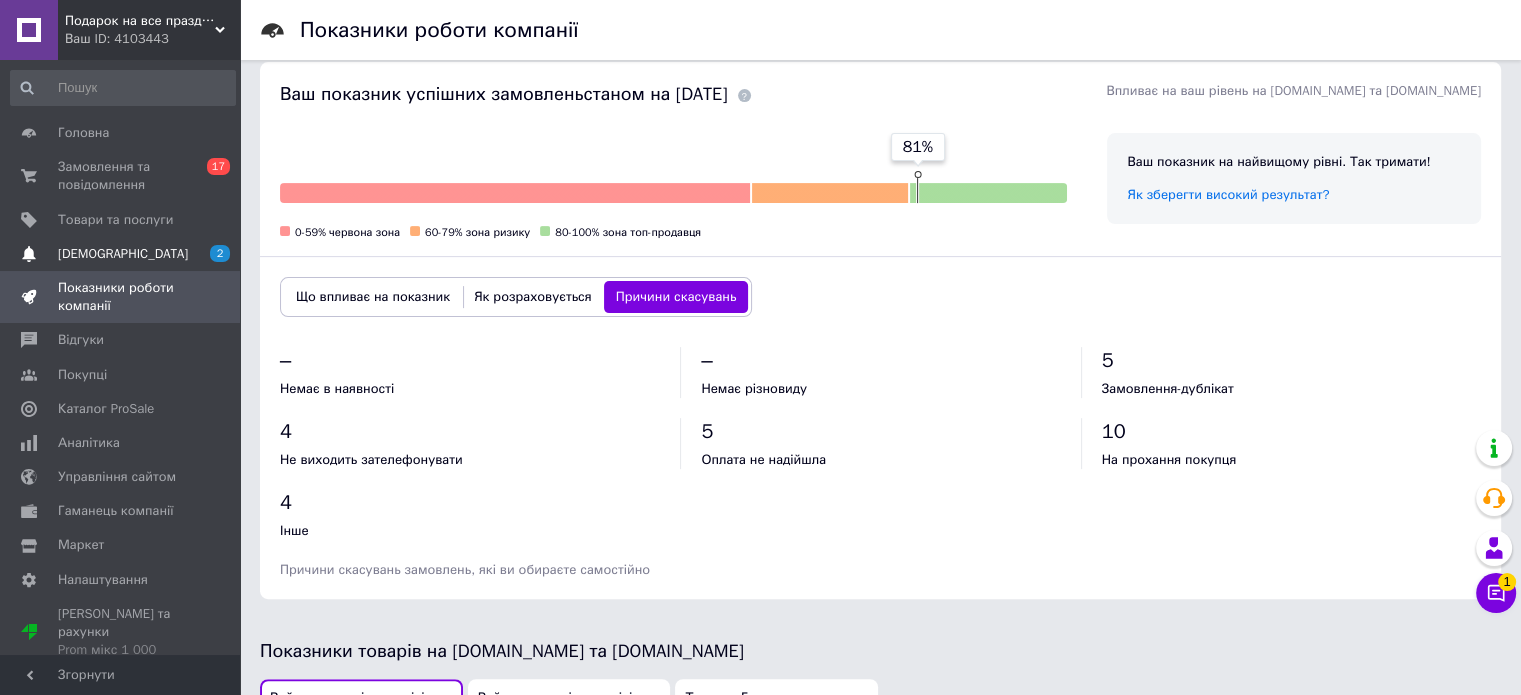 click on "2" at bounding box center [220, 253] 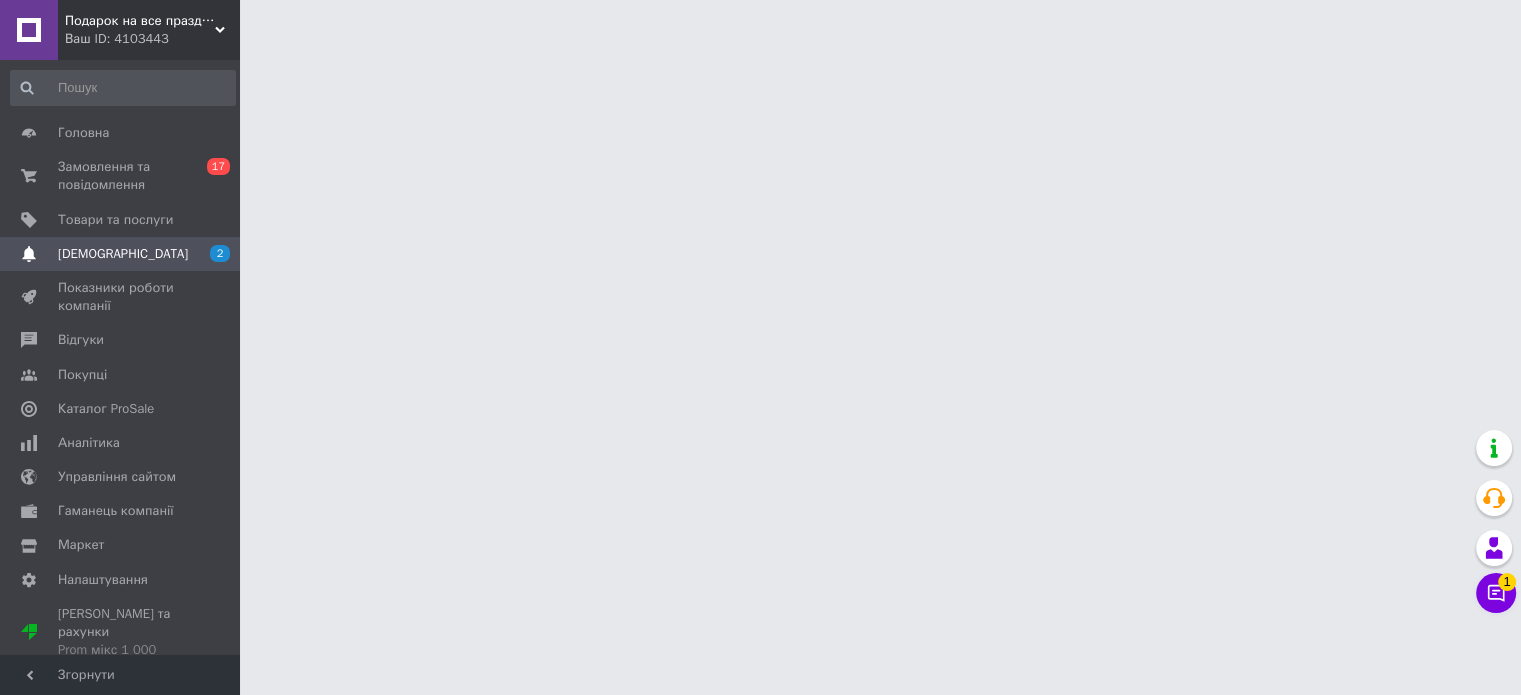scroll, scrollTop: 0, scrollLeft: 0, axis: both 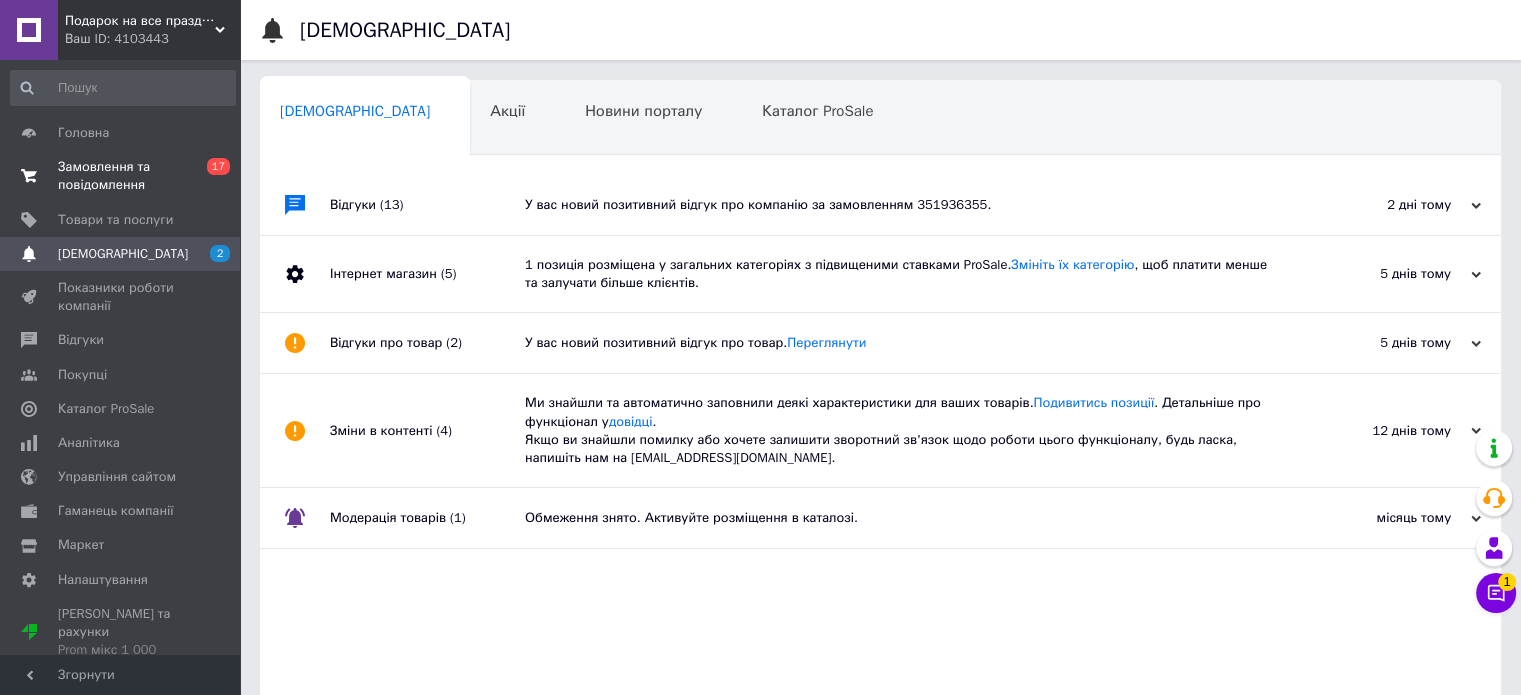 click on "Замовлення та повідомлення" at bounding box center (121, 176) 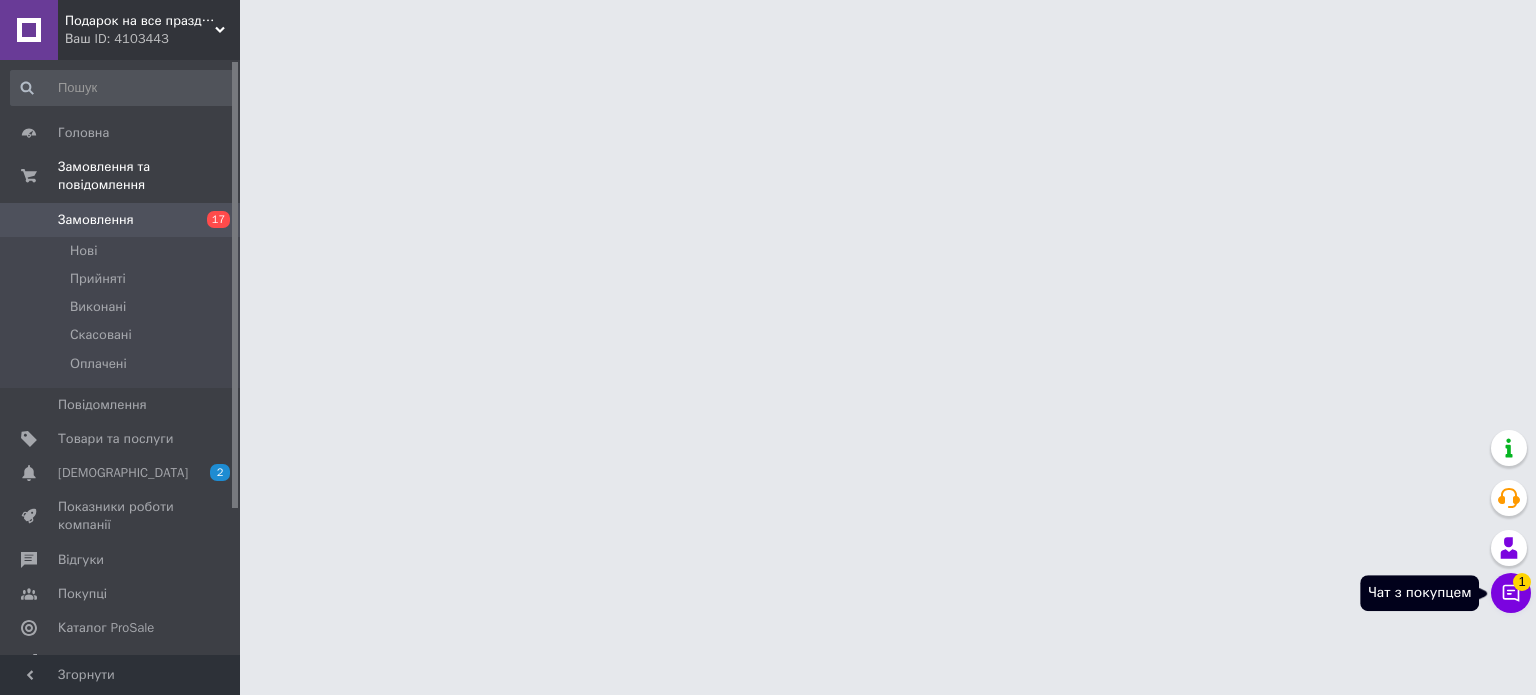 click on "1" at bounding box center [1522, 582] 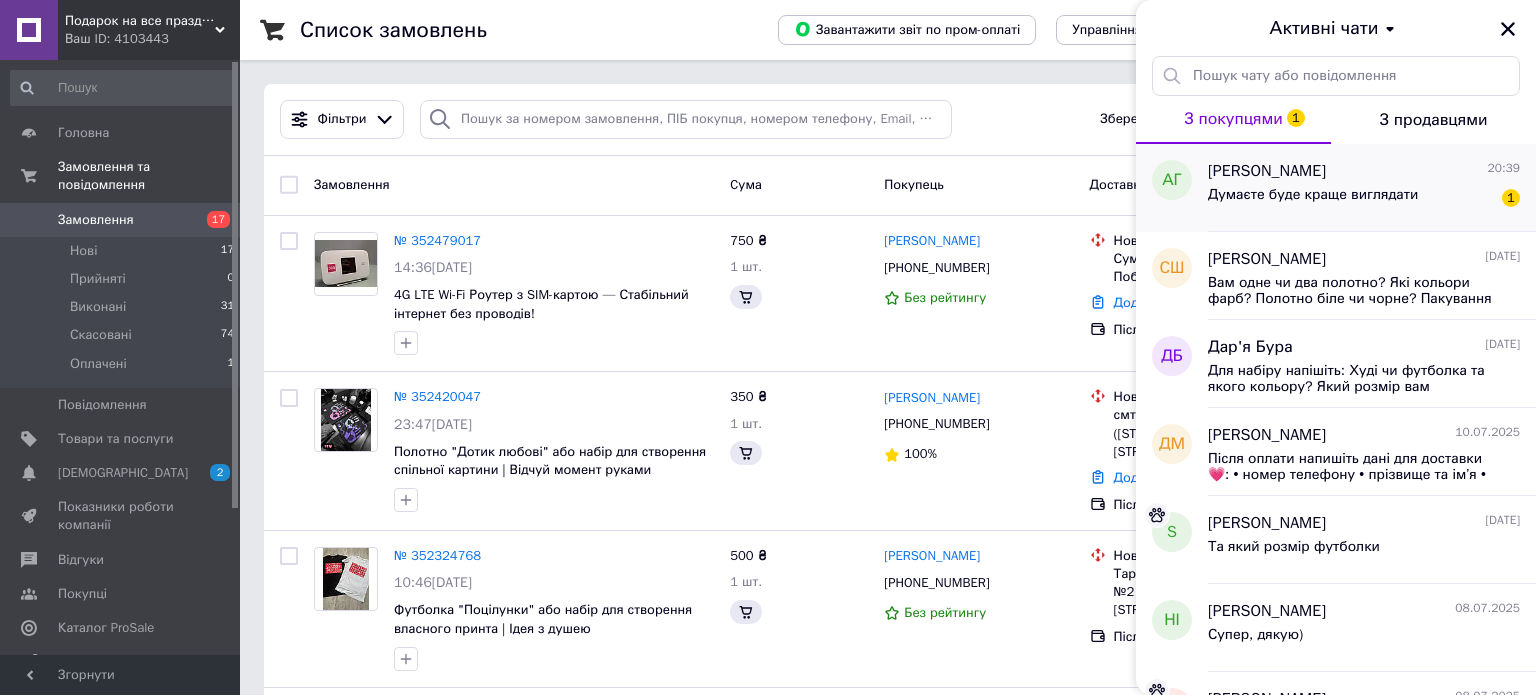click on "Думаєте буде краще виглядати 1" at bounding box center [1364, 199] 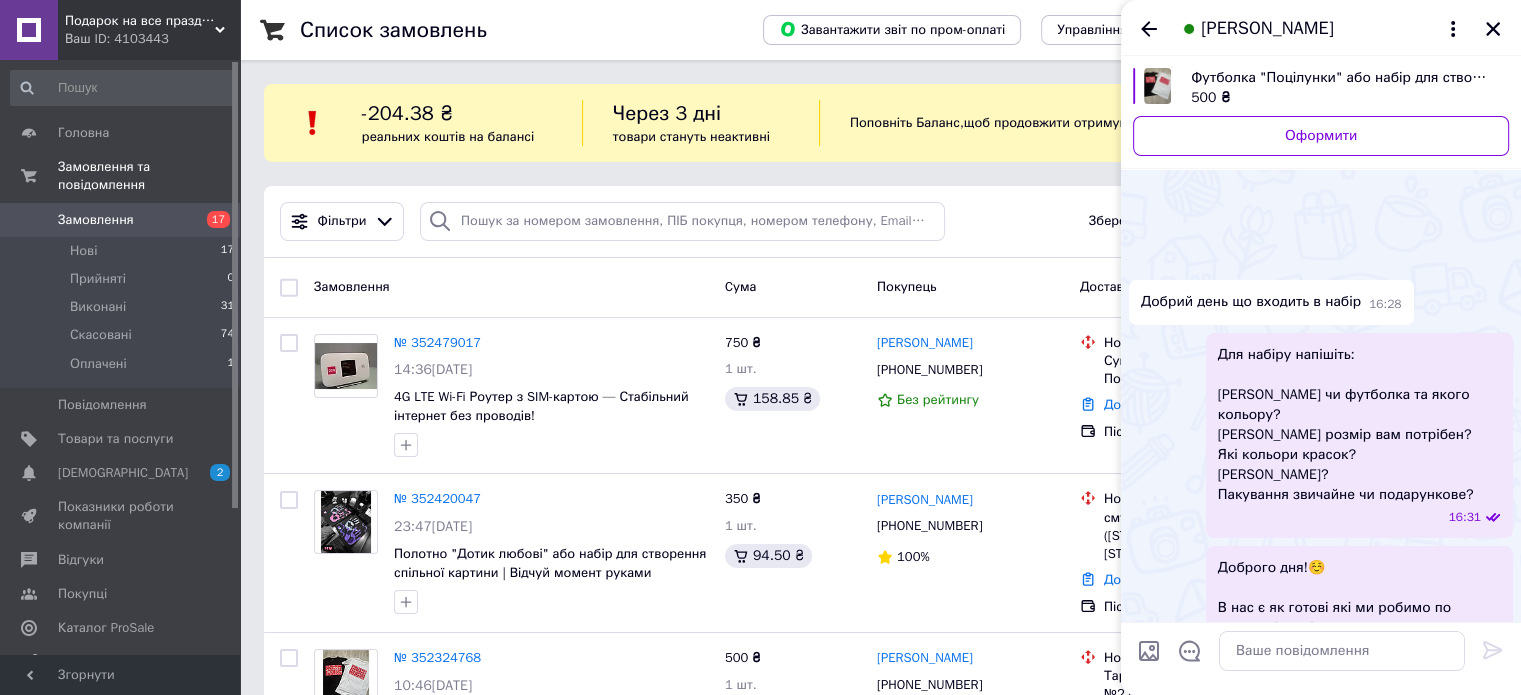 scroll, scrollTop: 1776, scrollLeft: 0, axis: vertical 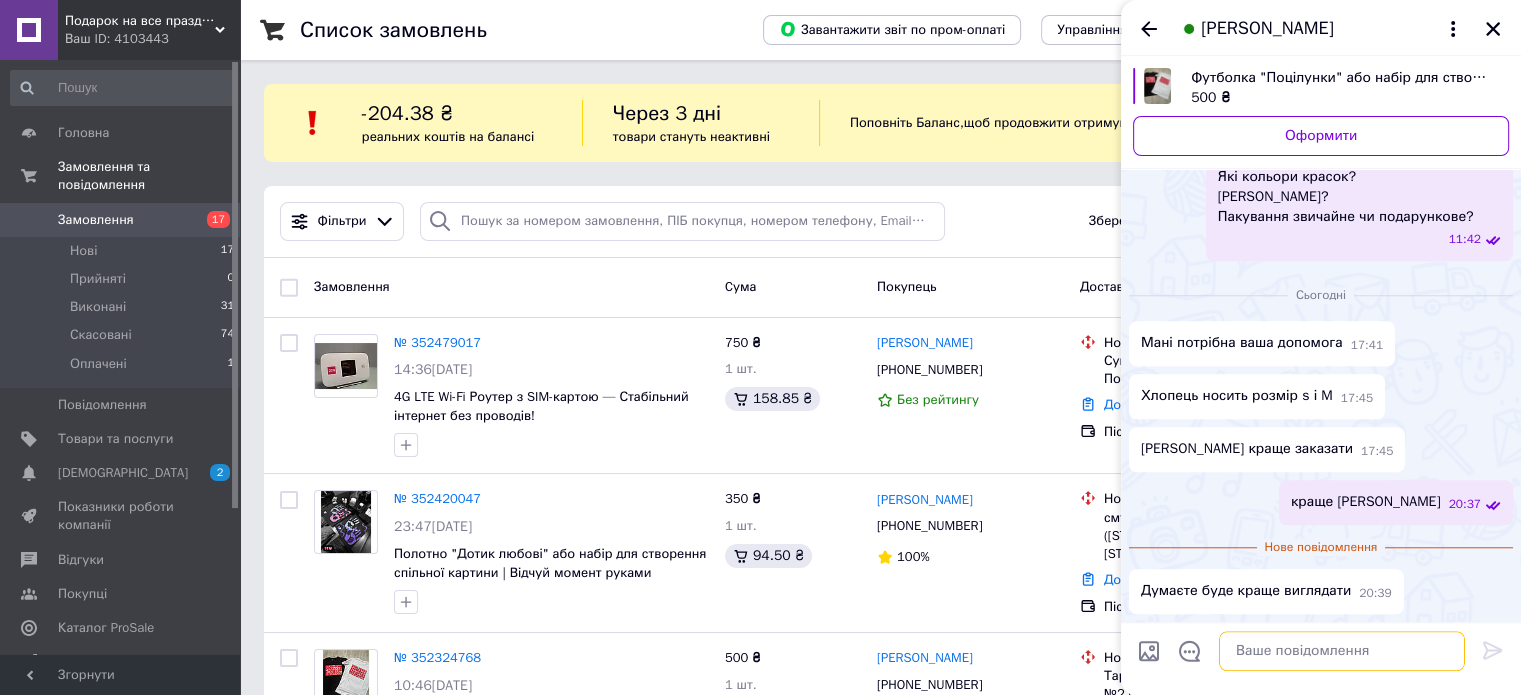 click at bounding box center (1342, 651) 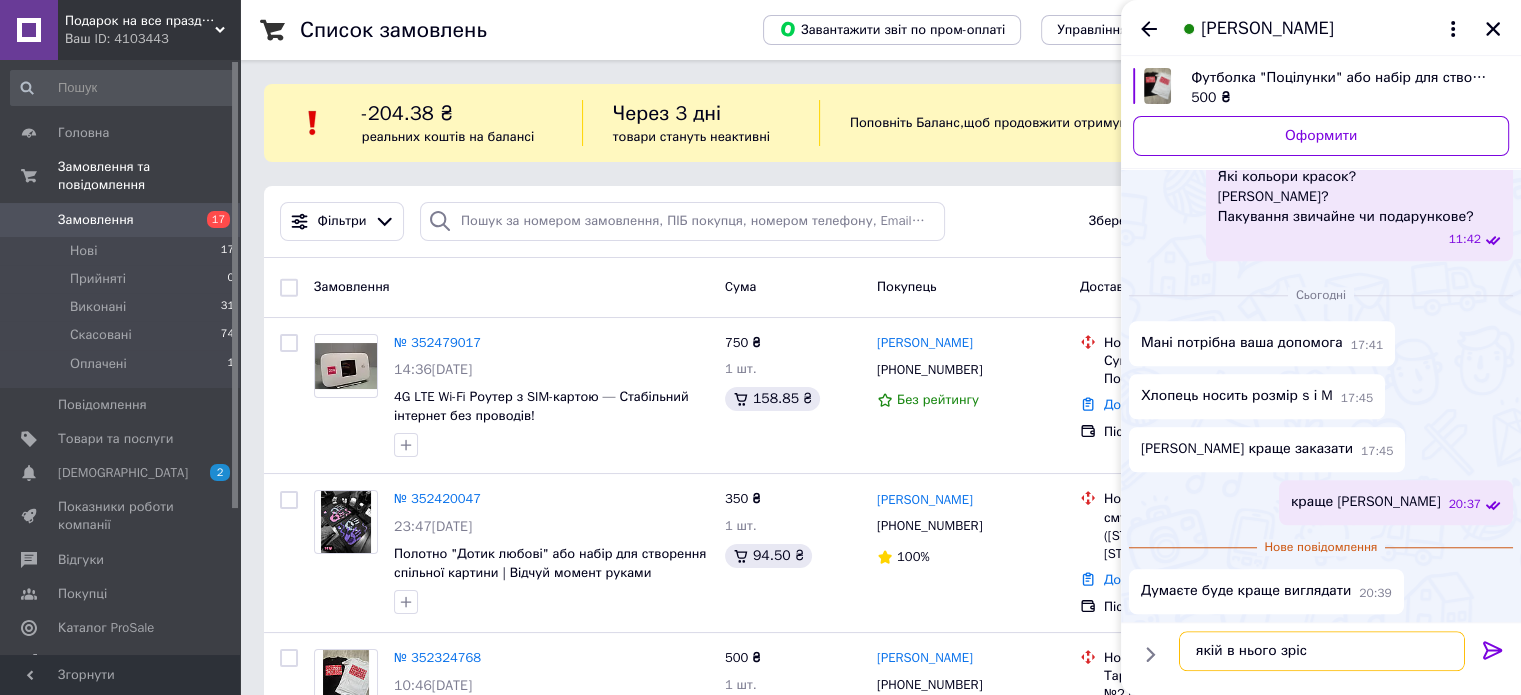 type on "якій в нього зріст" 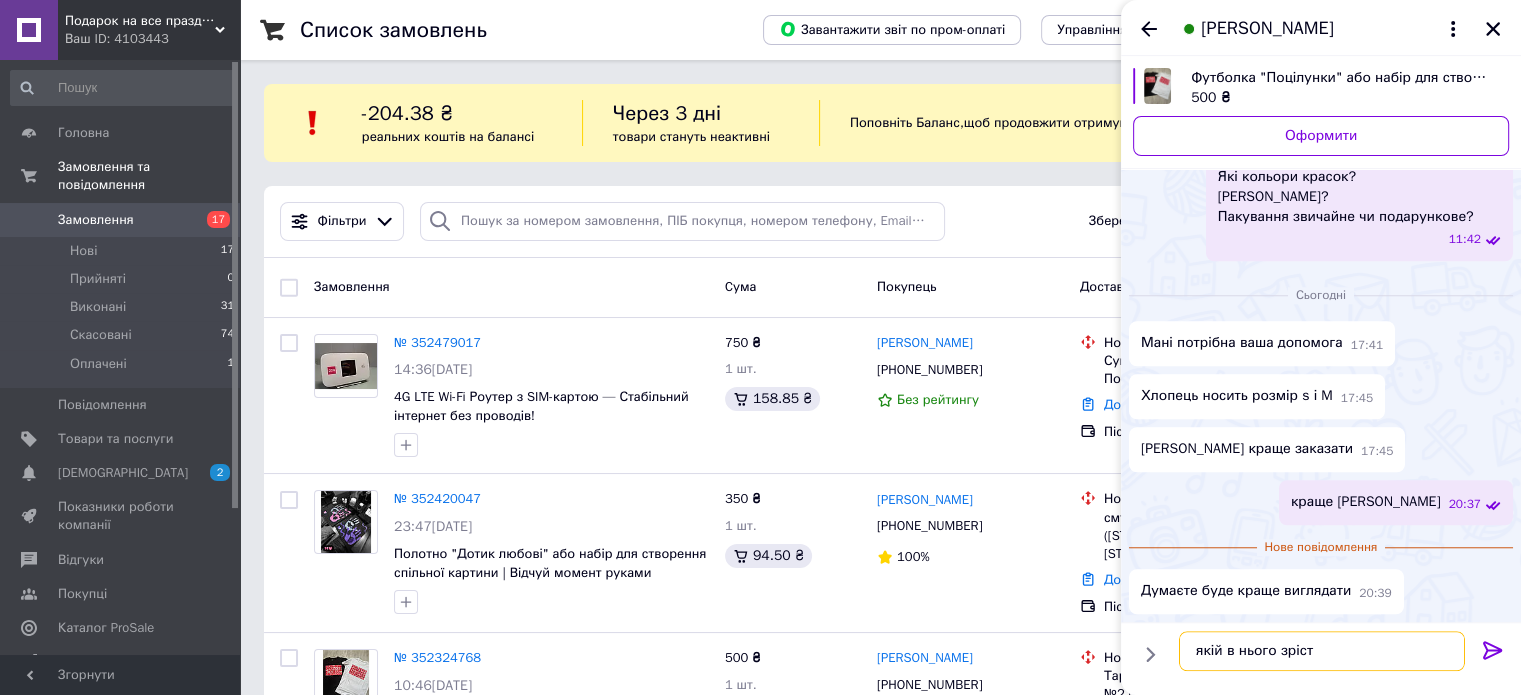 type 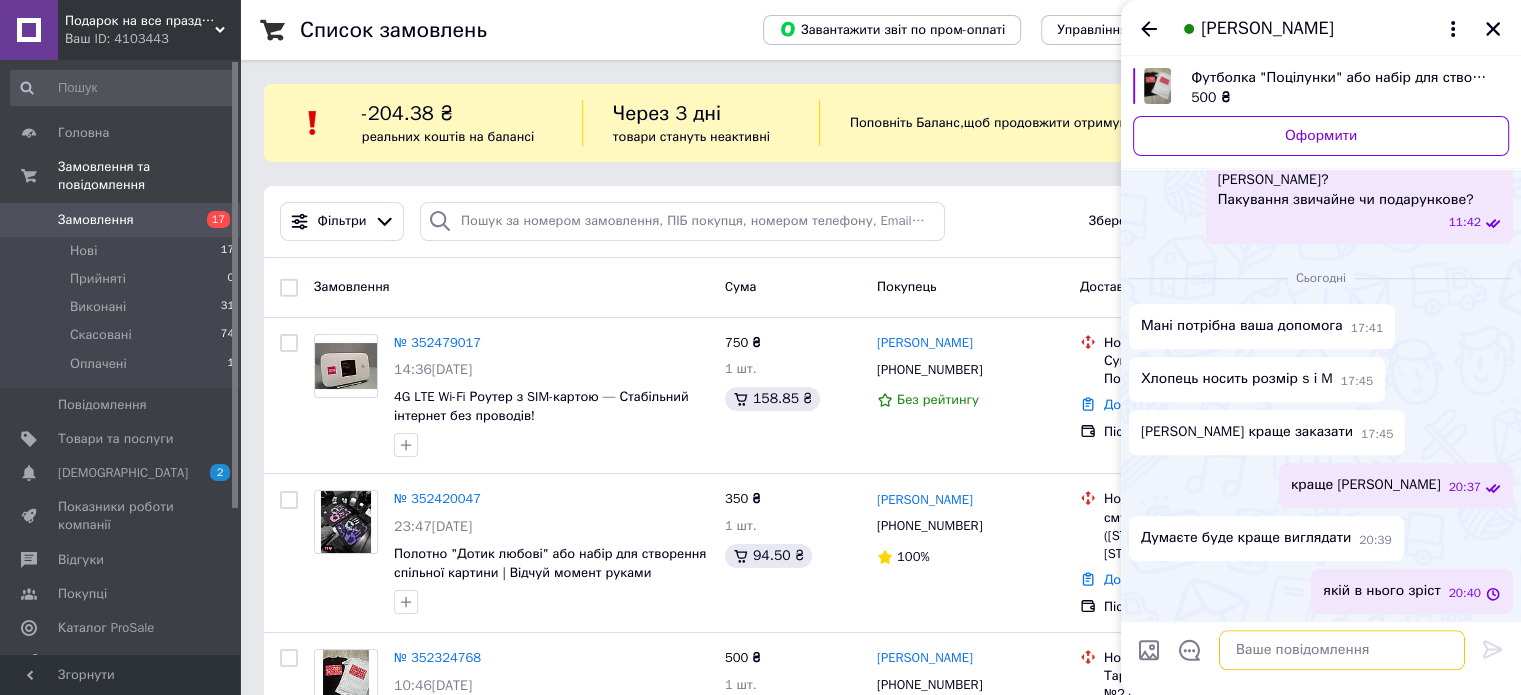 scroll, scrollTop: 1742, scrollLeft: 0, axis: vertical 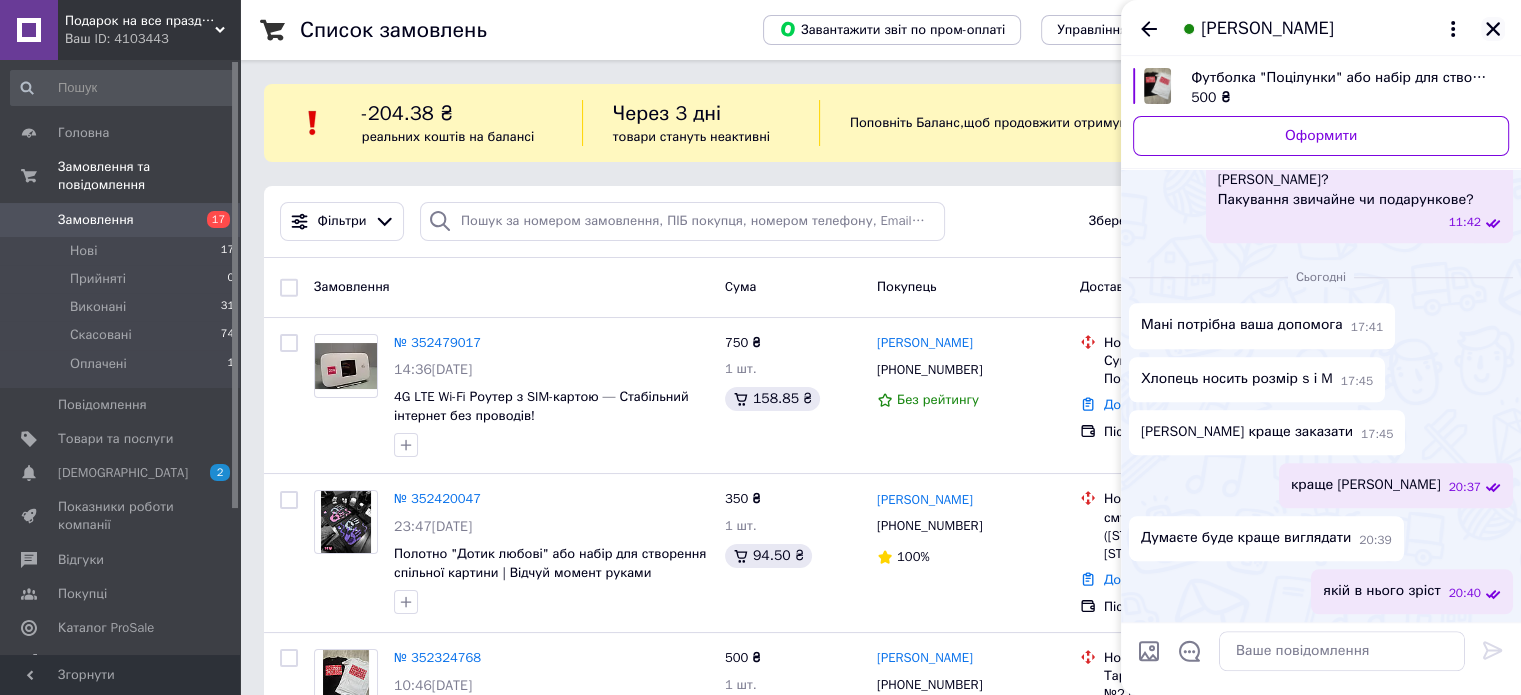 click 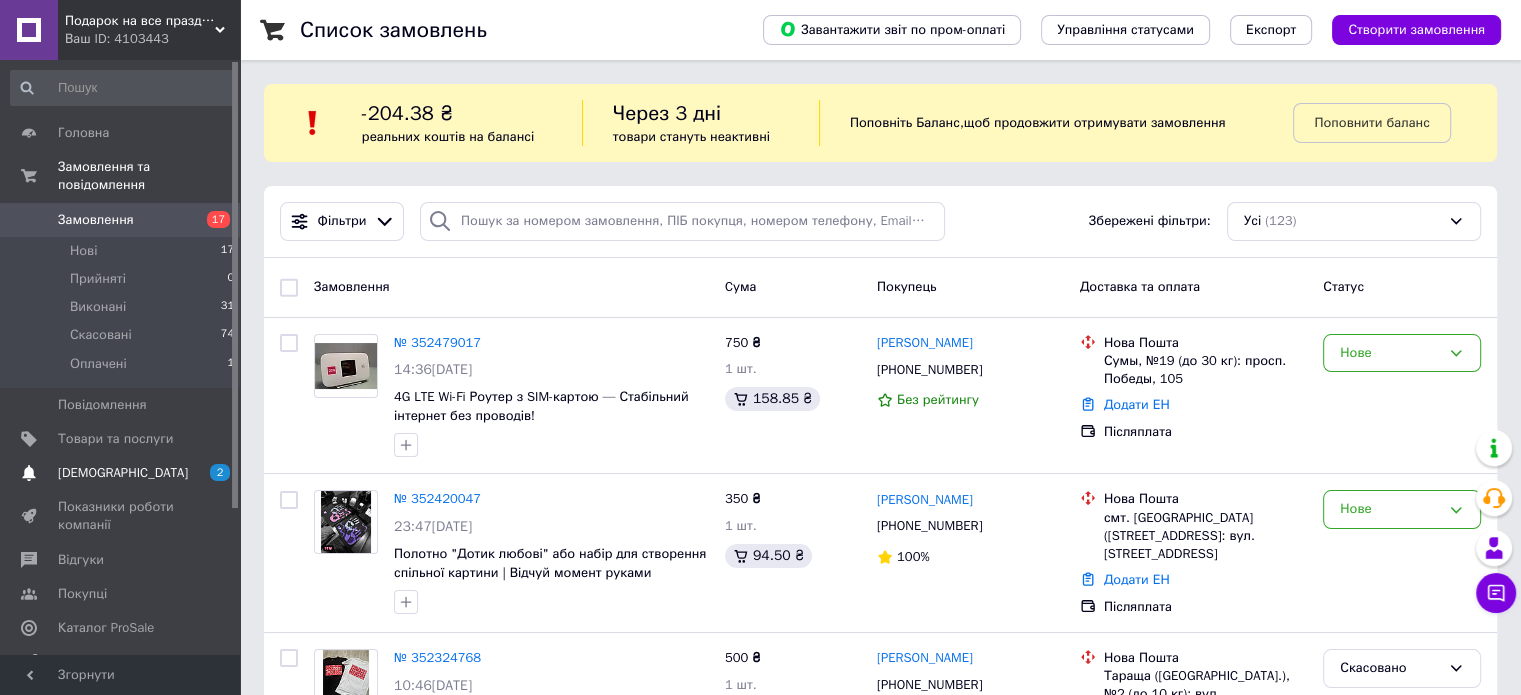 click on "[DEMOGRAPHIC_DATA]" at bounding box center [123, 473] 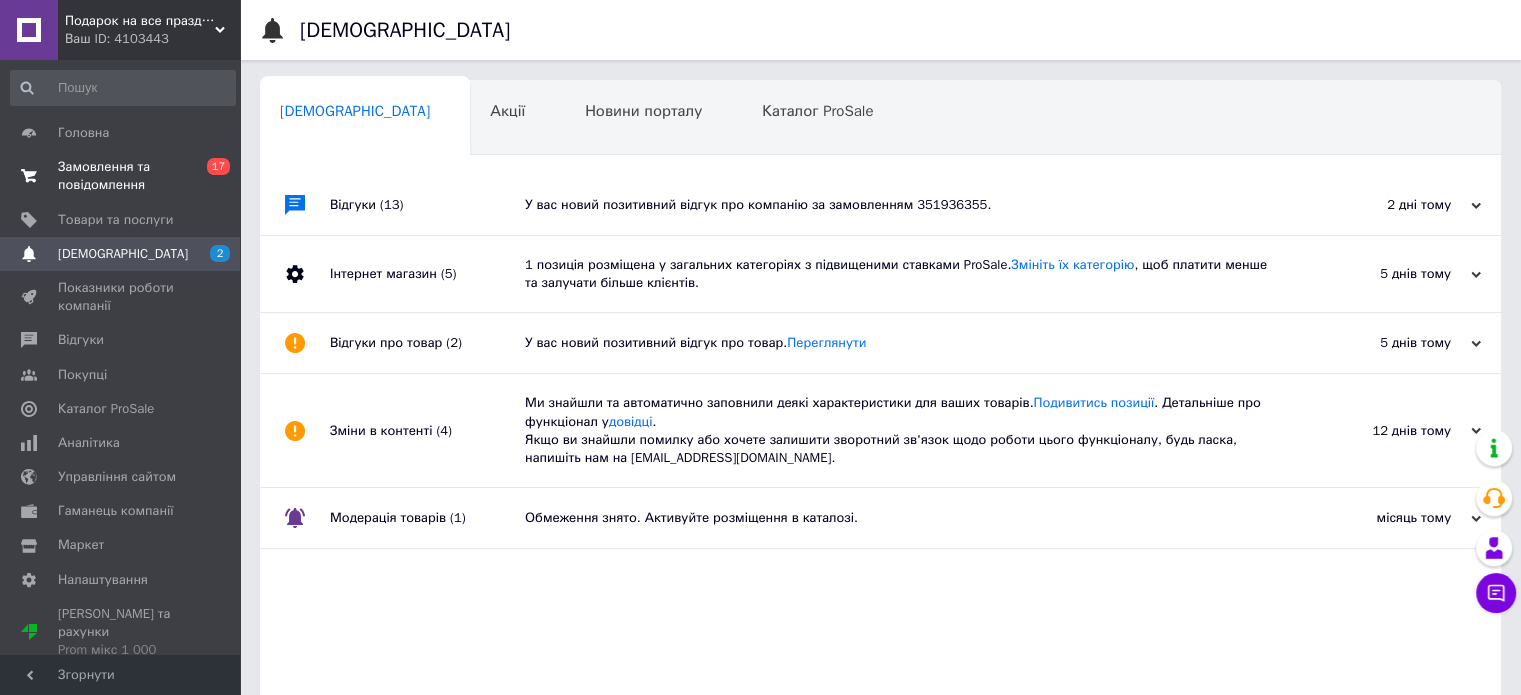 click on "Замовлення та повідомлення" at bounding box center [121, 176] 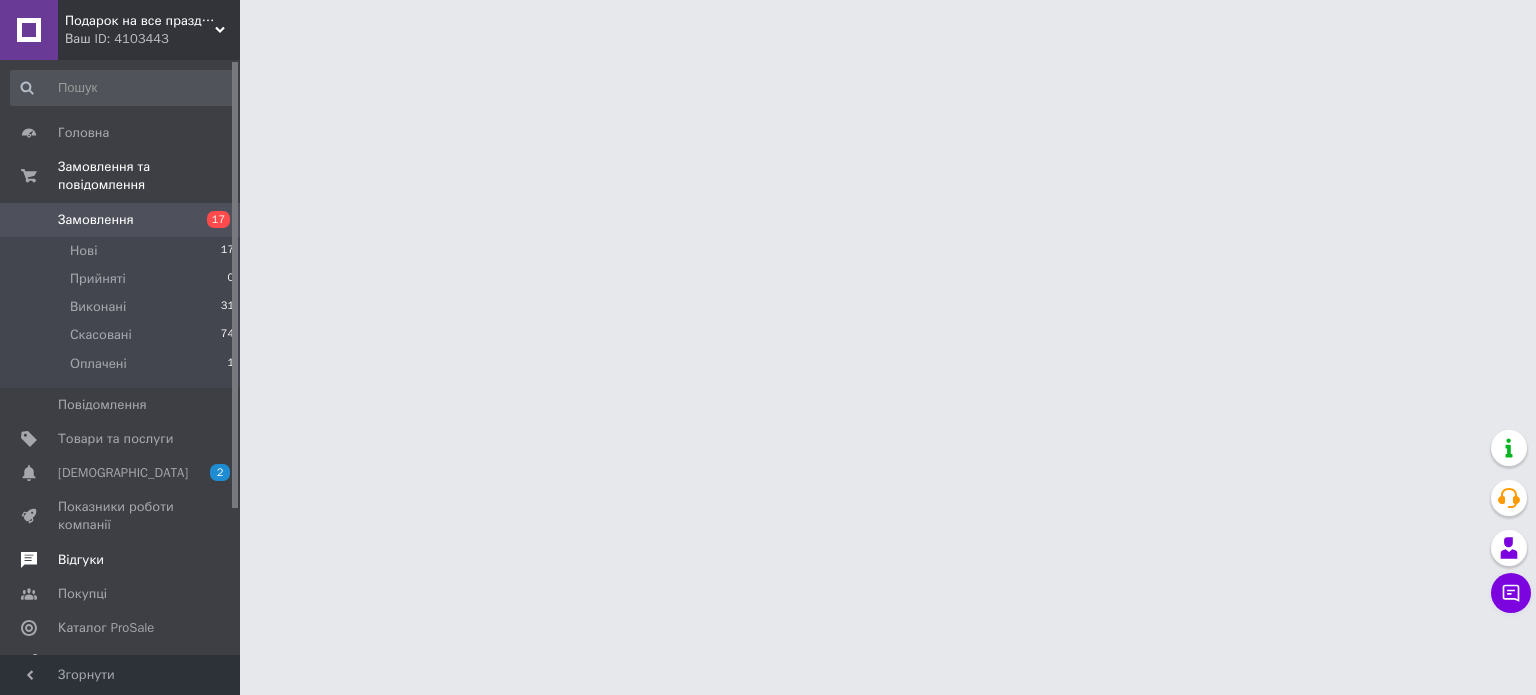 click at bounding box center [212, 560] 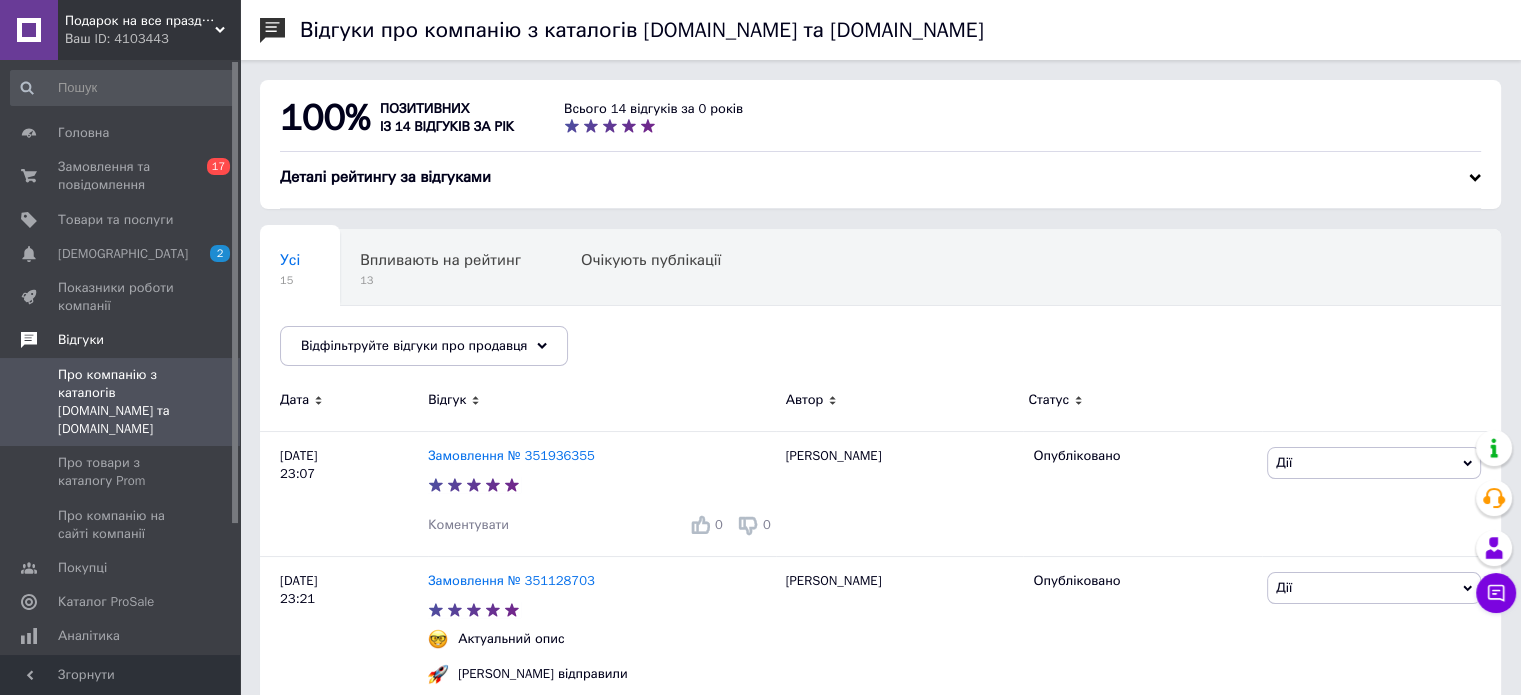 click on "Покупці" at bounding box center (123, 568) 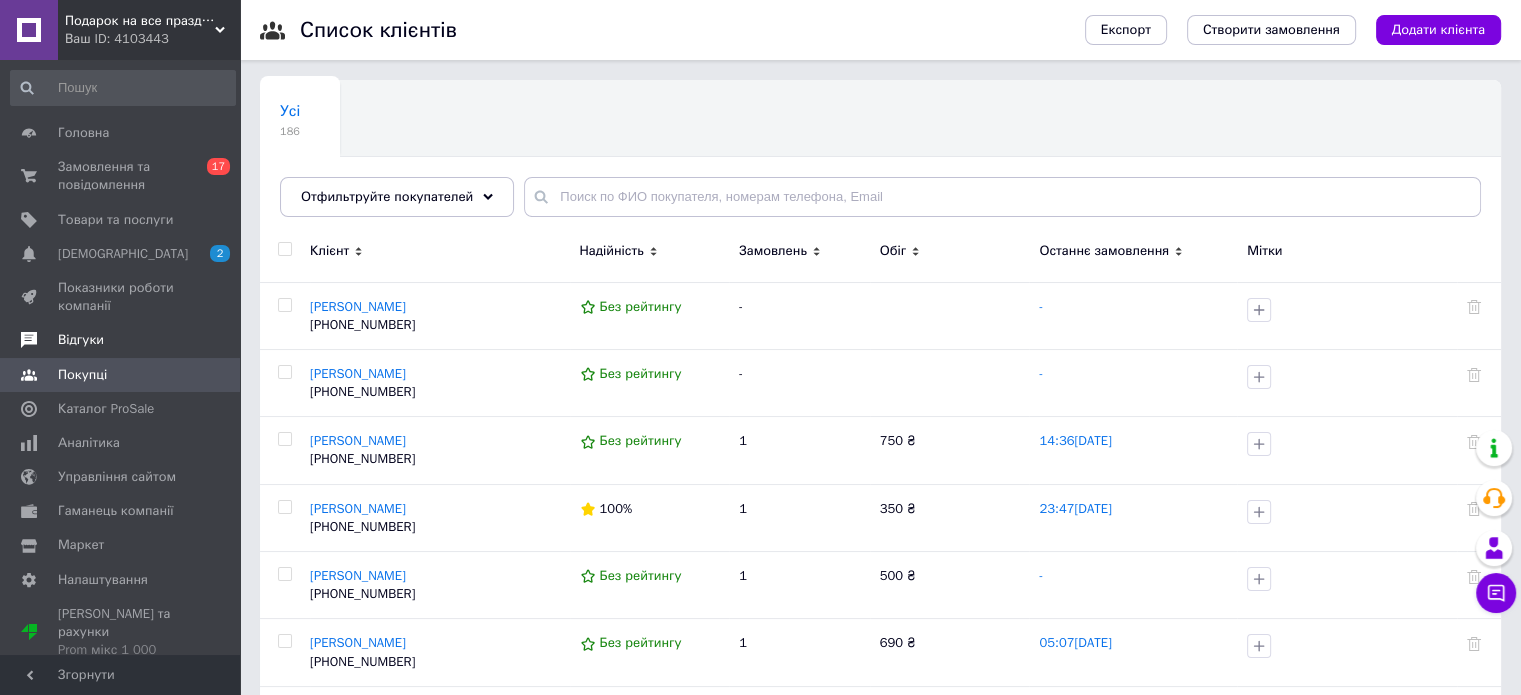 click on "Відгуки" at bounding box center (121, 340) 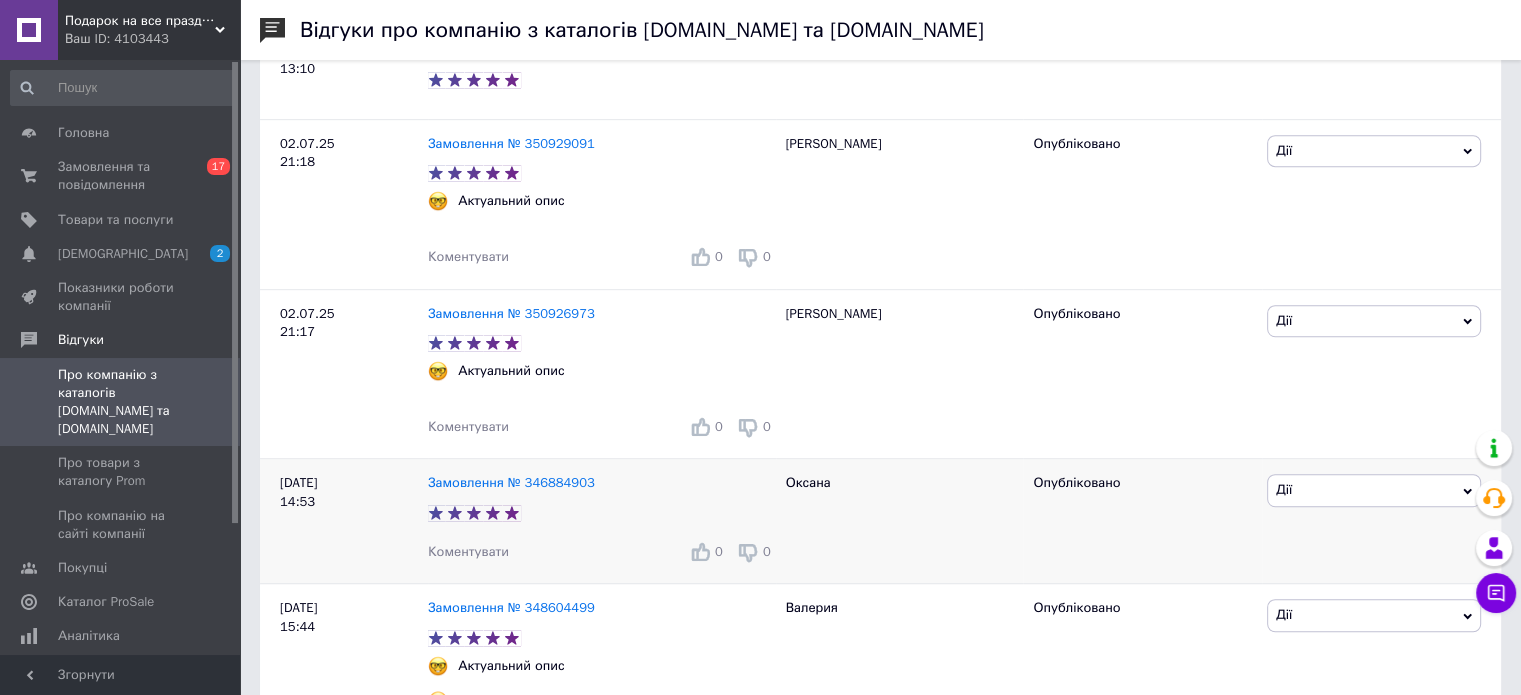 scroll, scrollTop: 1047, scrollLeft: 0, axis: vertical 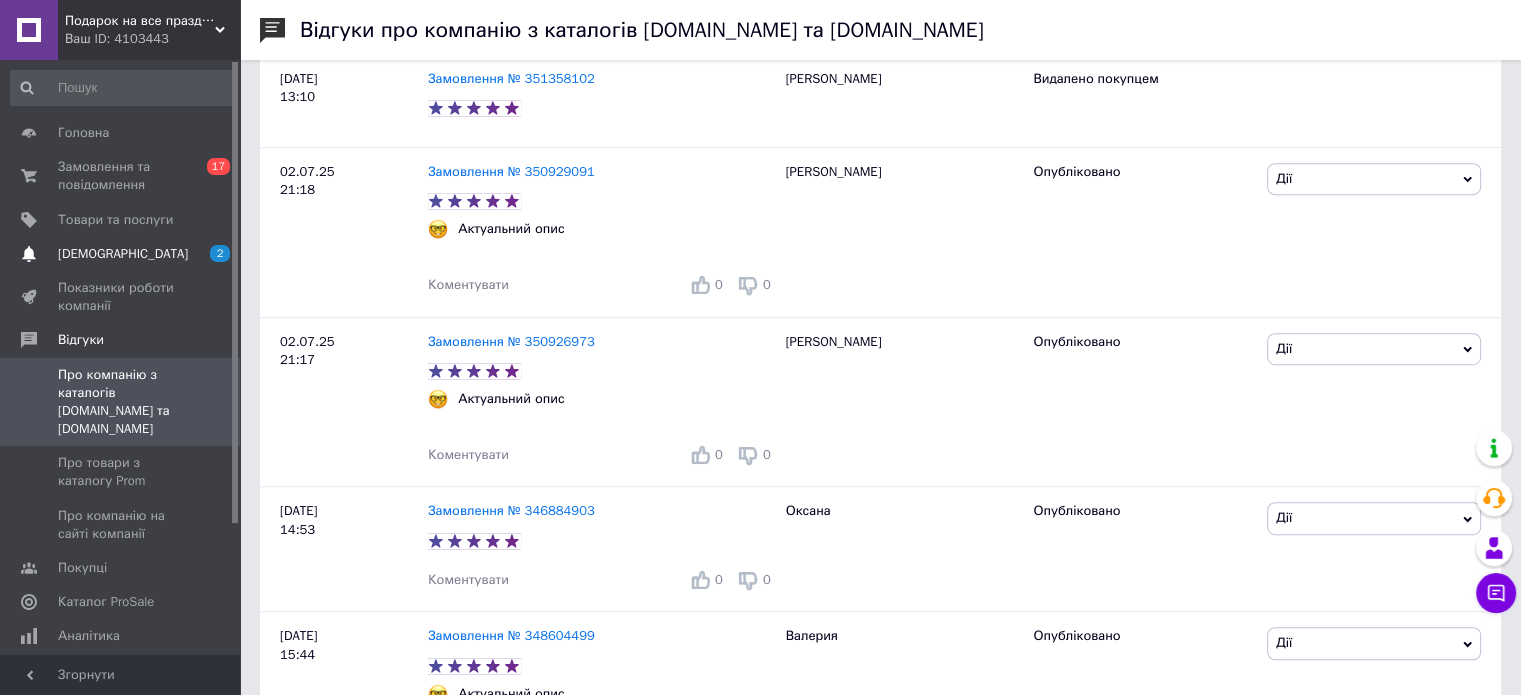 click on "2" at bounding box center [212, 254] 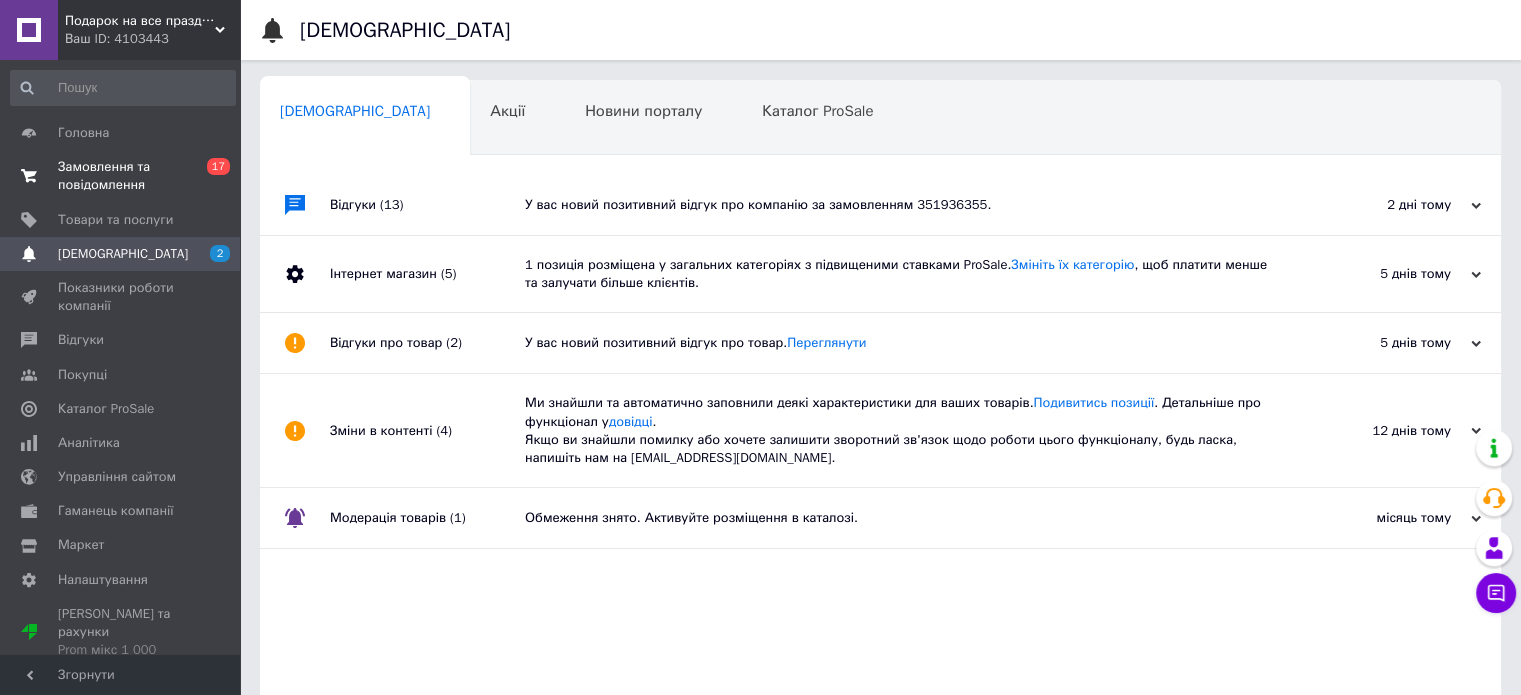 click on "Замовлення та повідомлення" at bounding box center (121, 176) 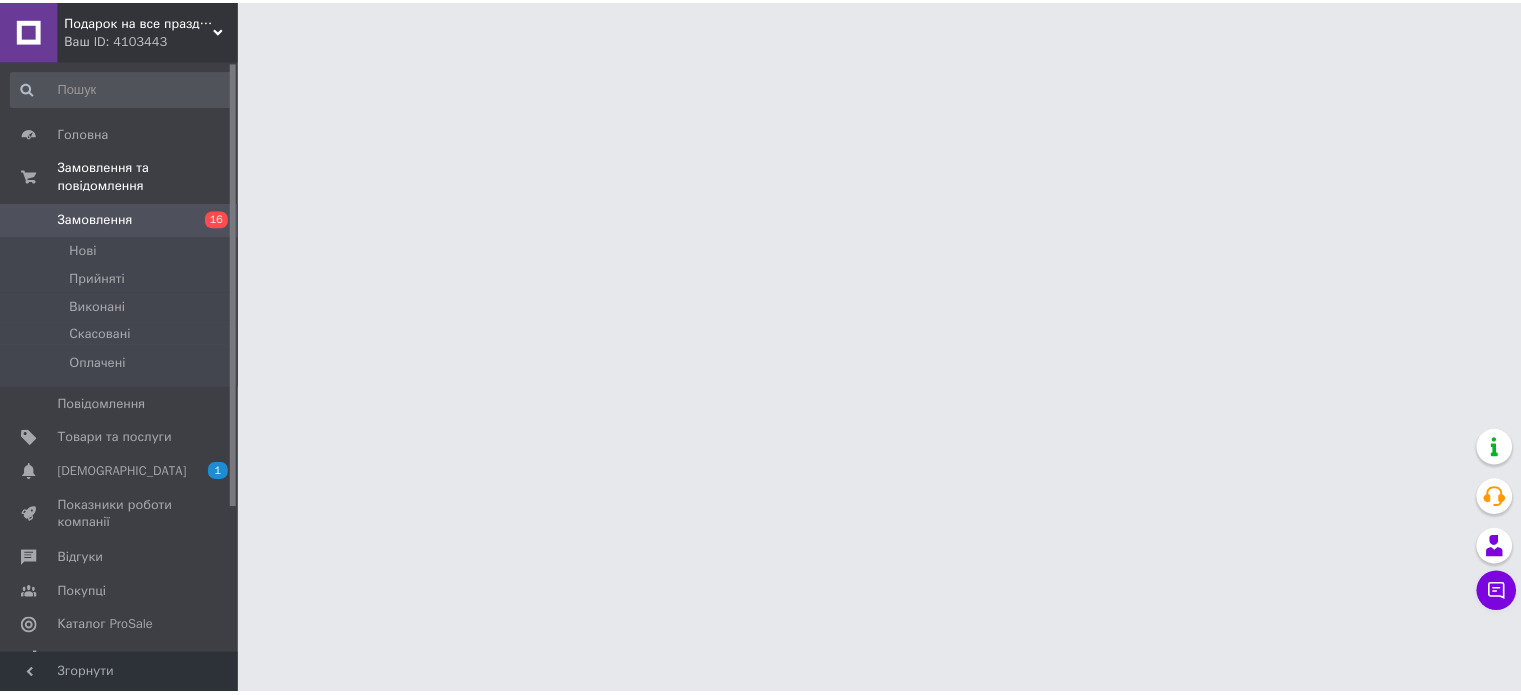 scroll, scrollTop: 0, scrollLeft: 0, axis: both 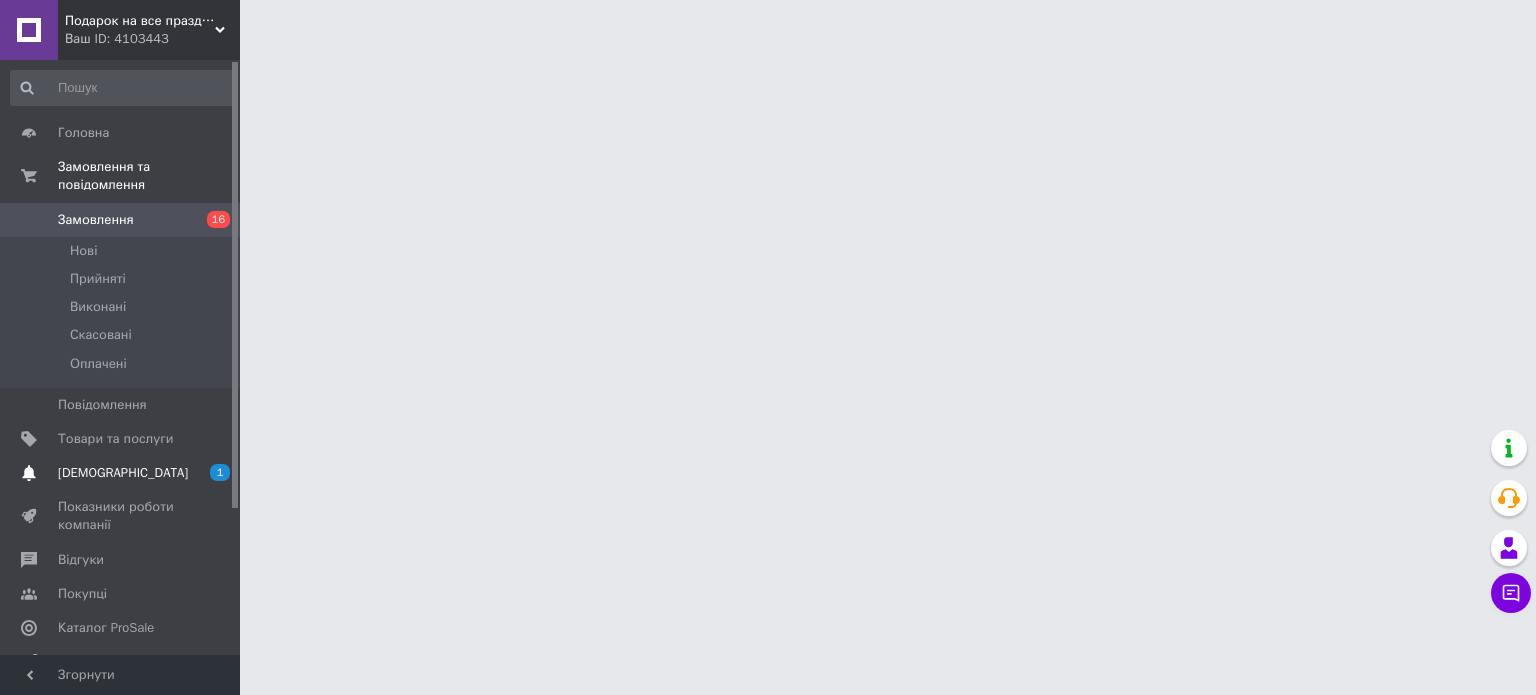 click on "[DEMOGRAPHIC_DATA]" at bounding box center [121, 473] 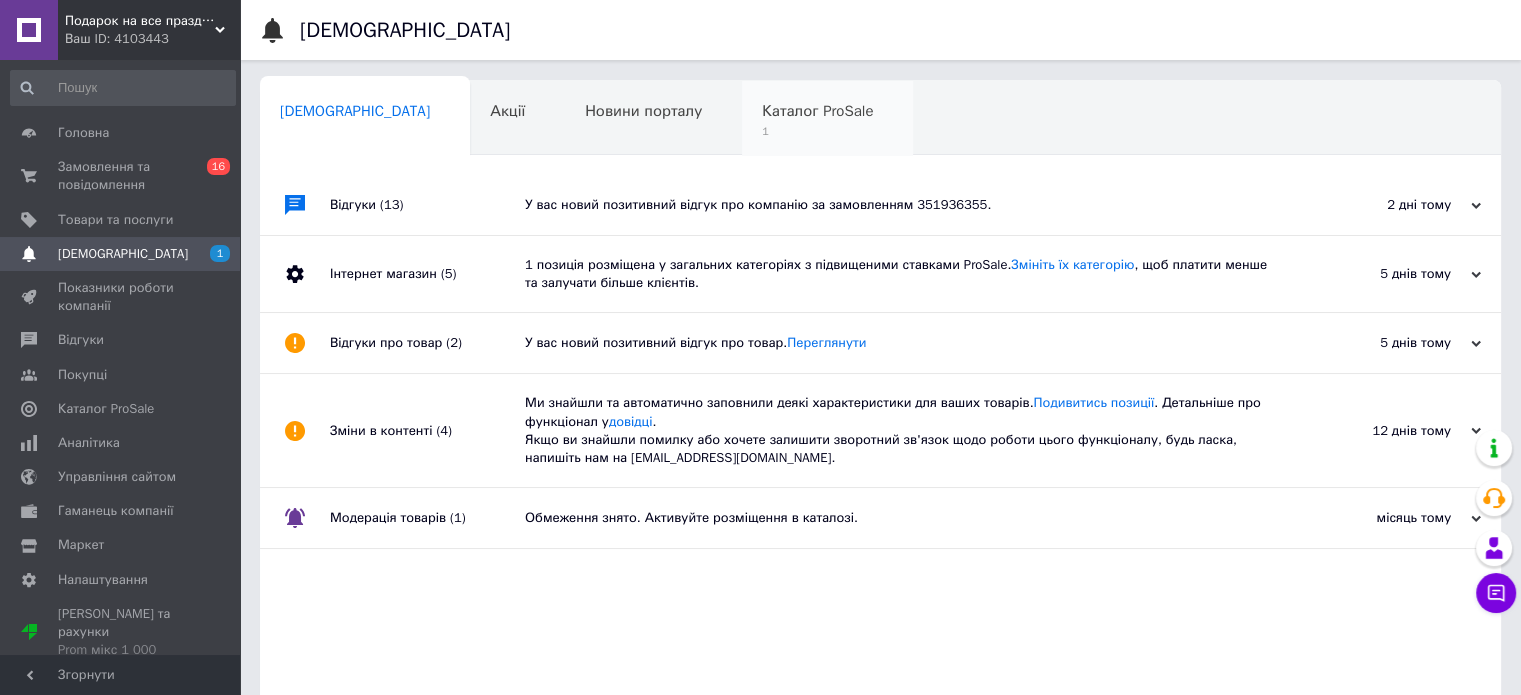 click on "Каталог ProSale 1" at bounding box center (827, 119) 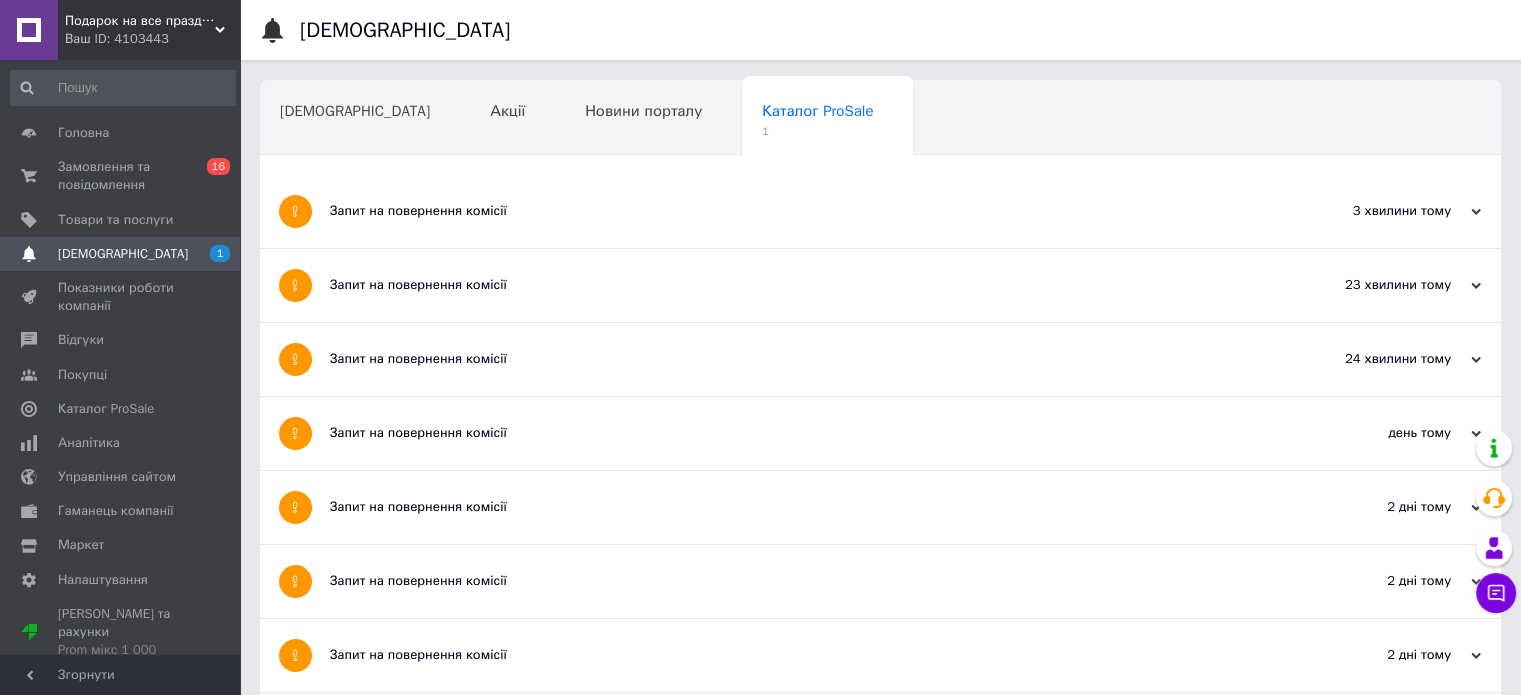 click on "Запит на повернення комісії" at bounding box center [805, 211] 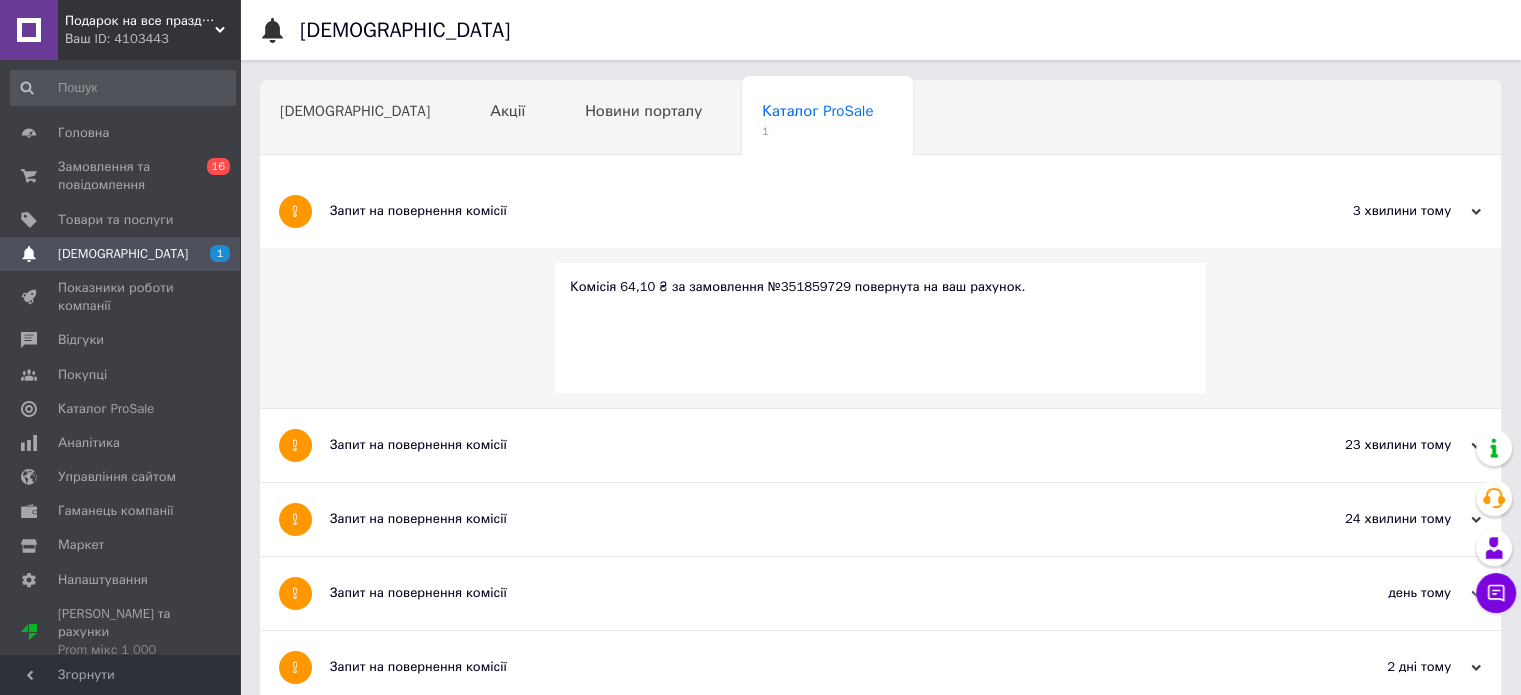 click on "Запит на повернення комісії" at bounding box center (805, 445) 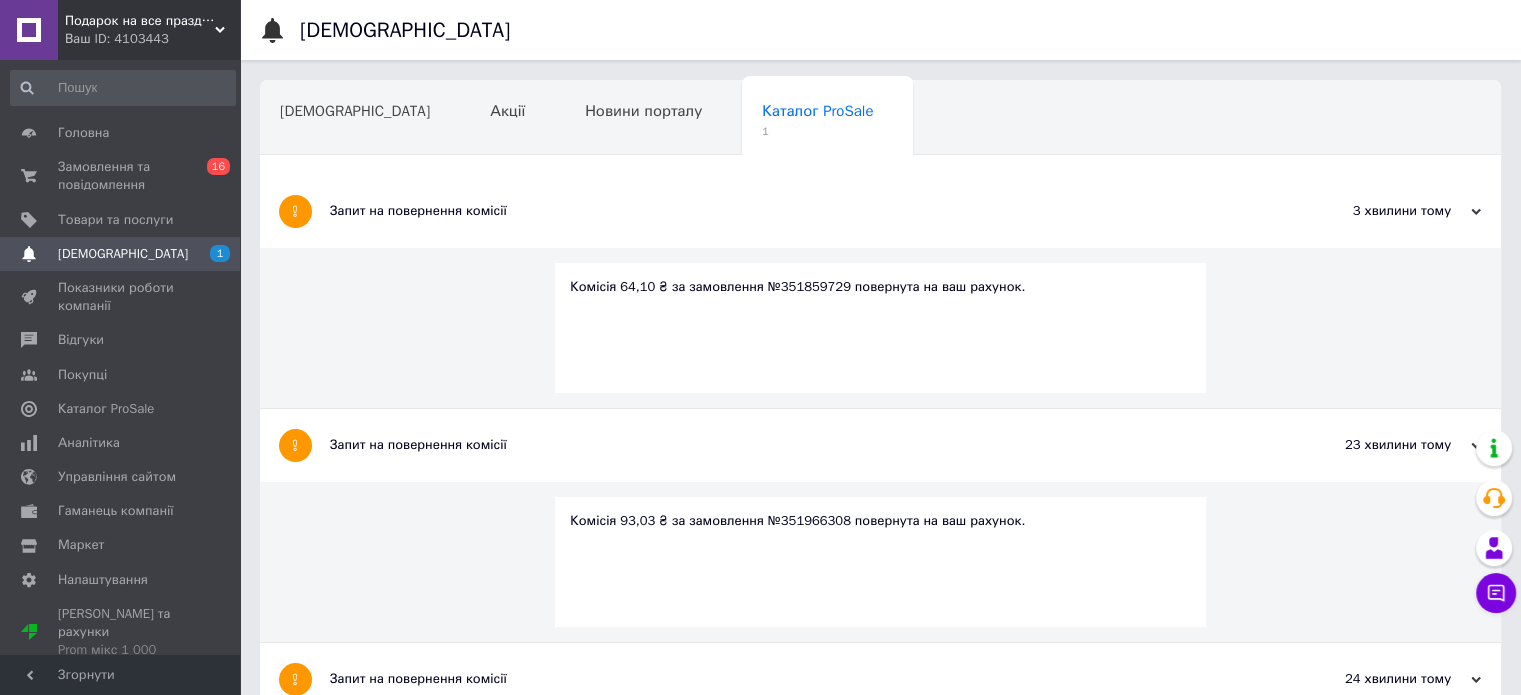 scroll, scrollTop: 80, scrollLeft: 0, axis: vertical 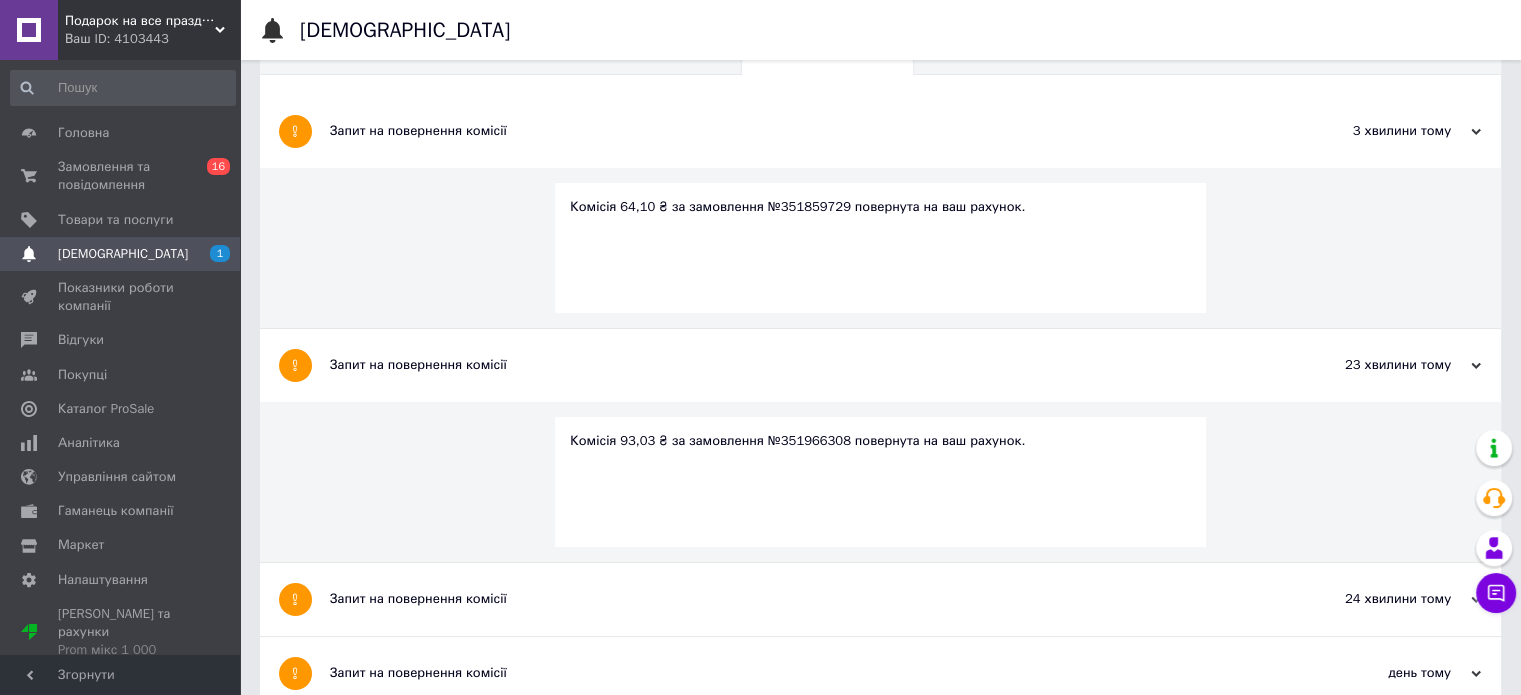 click on "Запит на повернення комісії" at bounding box center [805, 599] 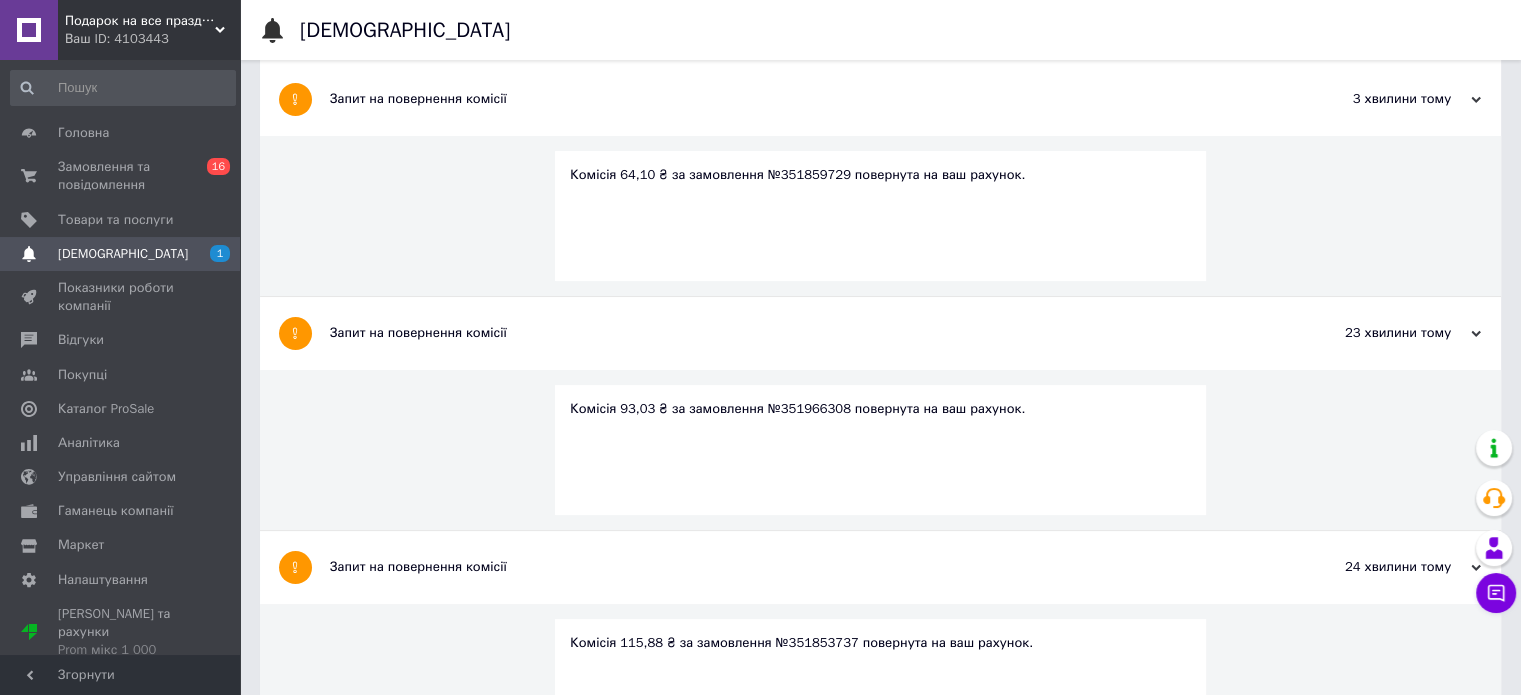 scroll, scrollTop: 122, scrollLeft: 0, axis: vertical 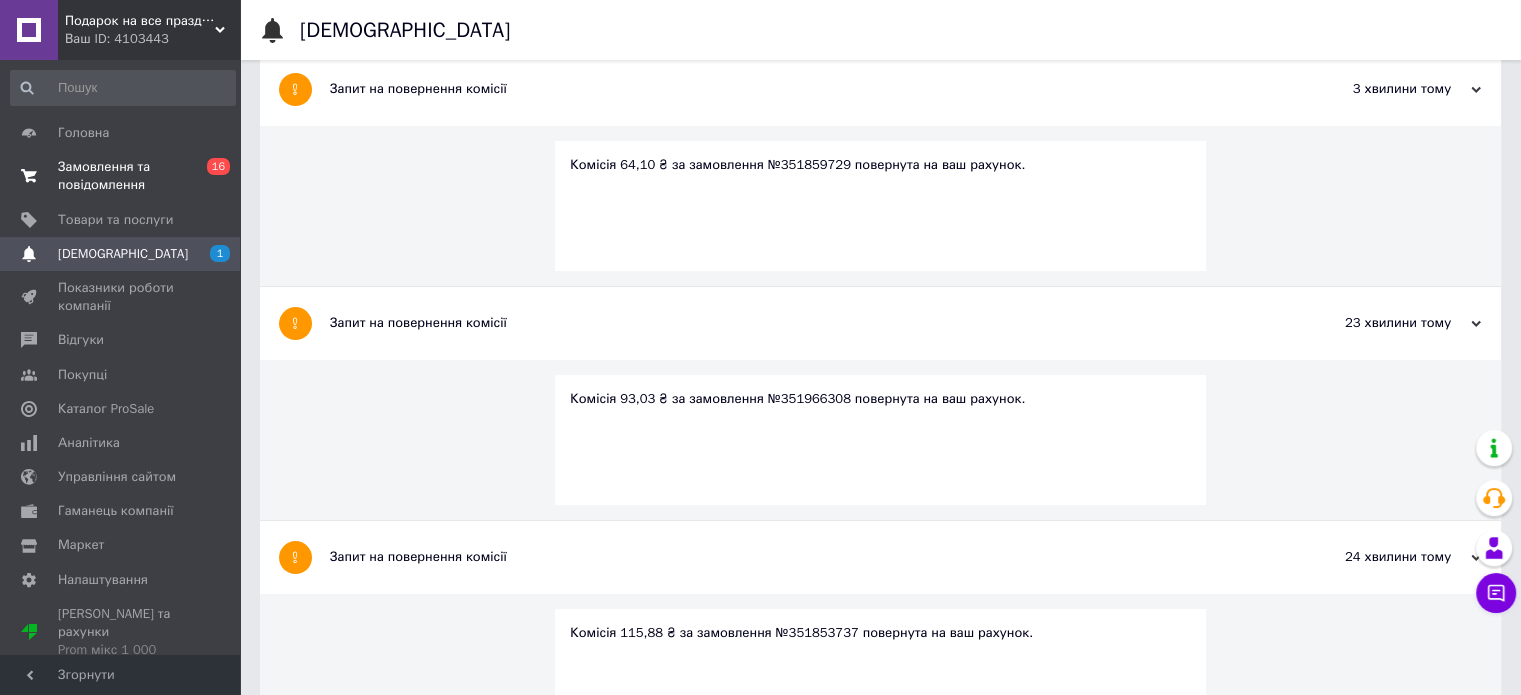 click on "0 16" at bounding box center (212, 176) 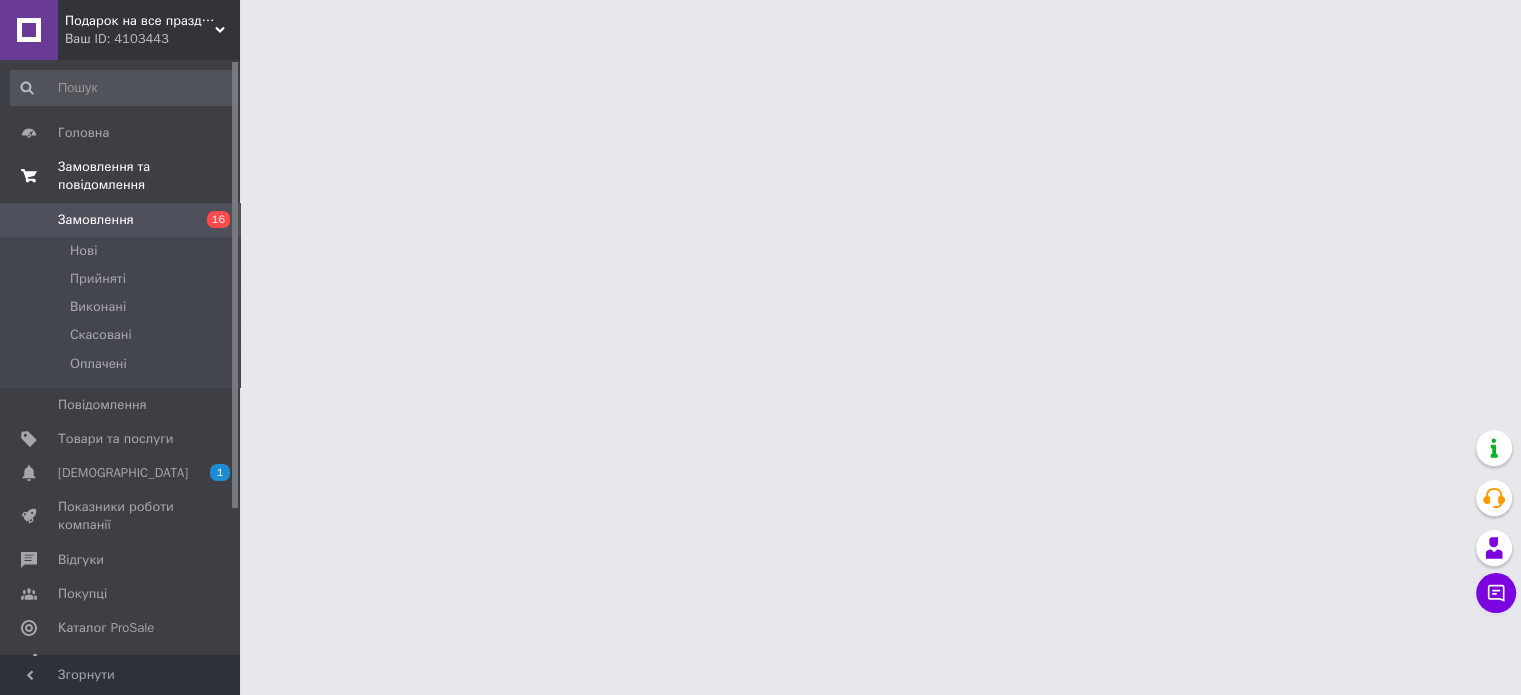 scroll, scrollTop: 0, scrollLeft: 0, axis: both 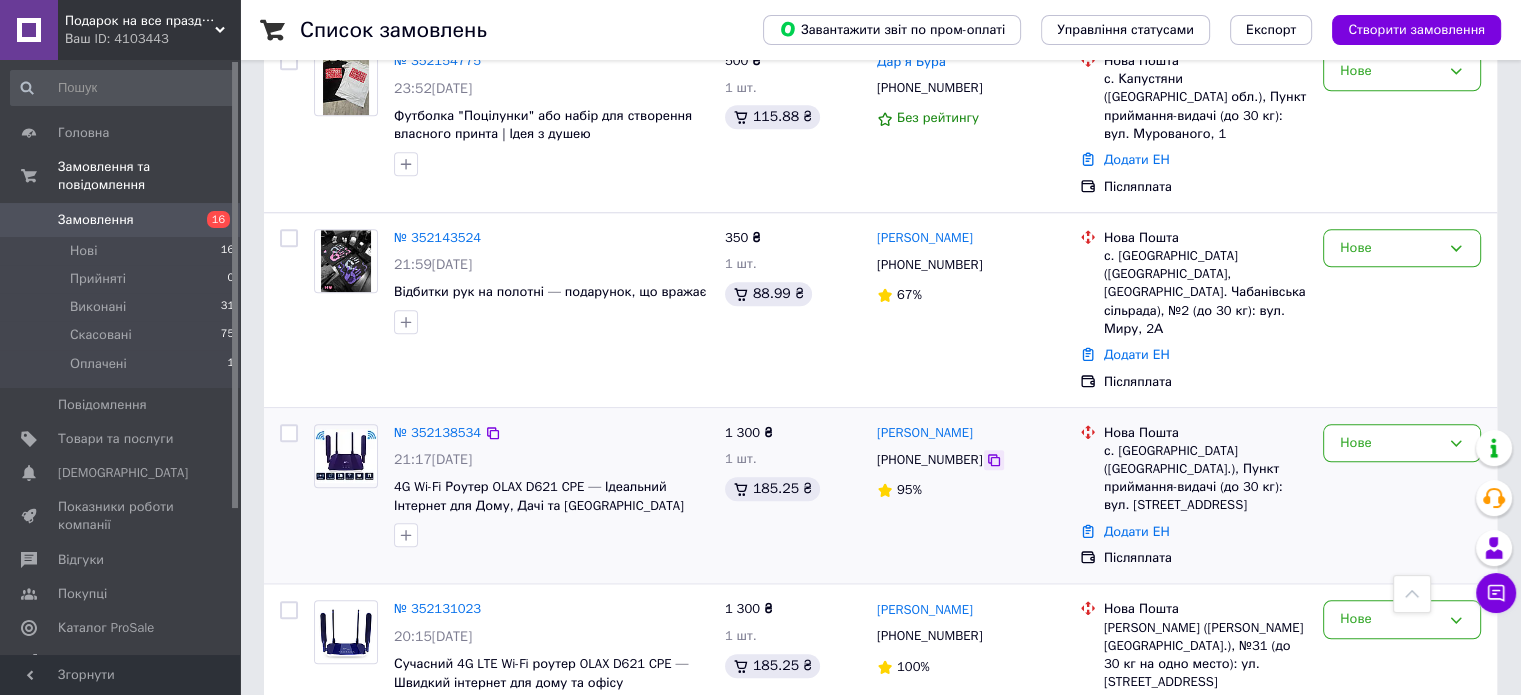 click 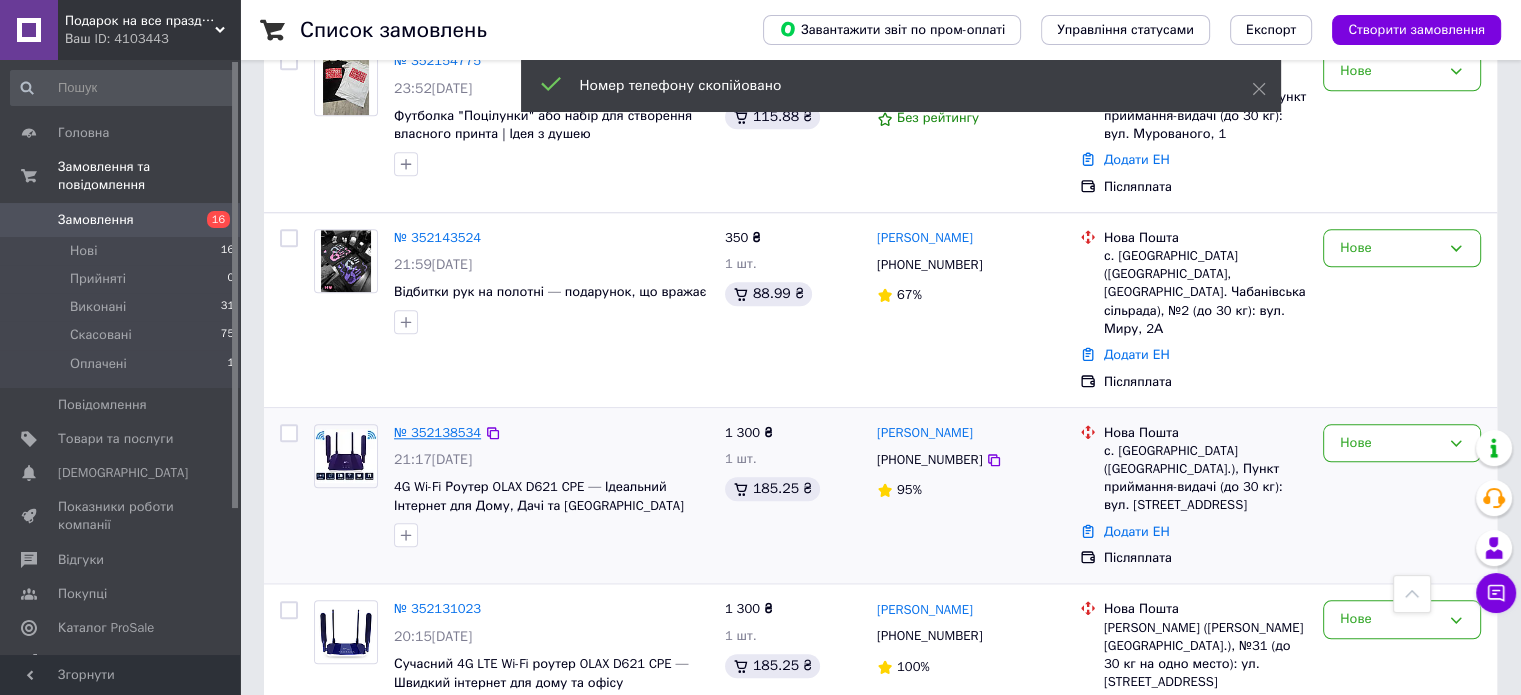 click on "№ 352138534" at bounding box center (437, 432) 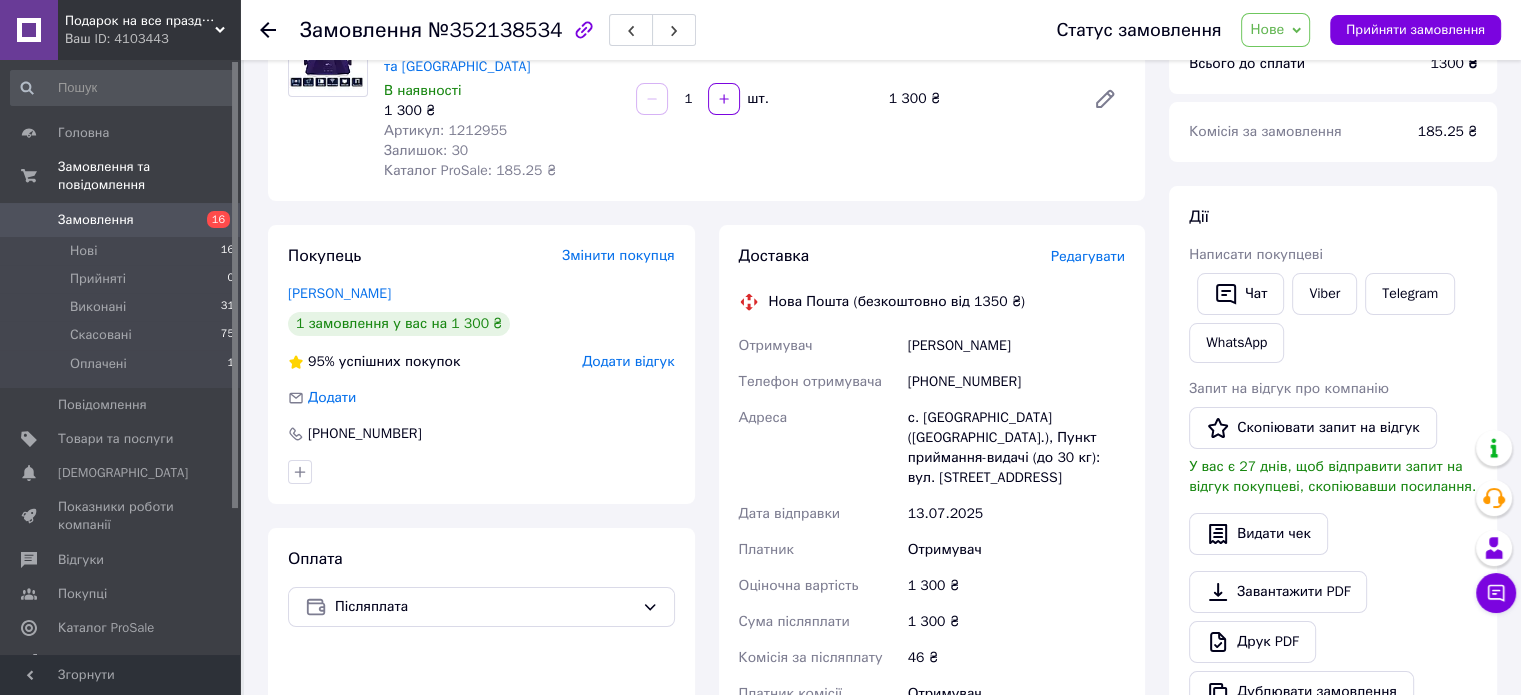 scroll, scrollTop: 216, scrollLeft: 0, axis: vertical 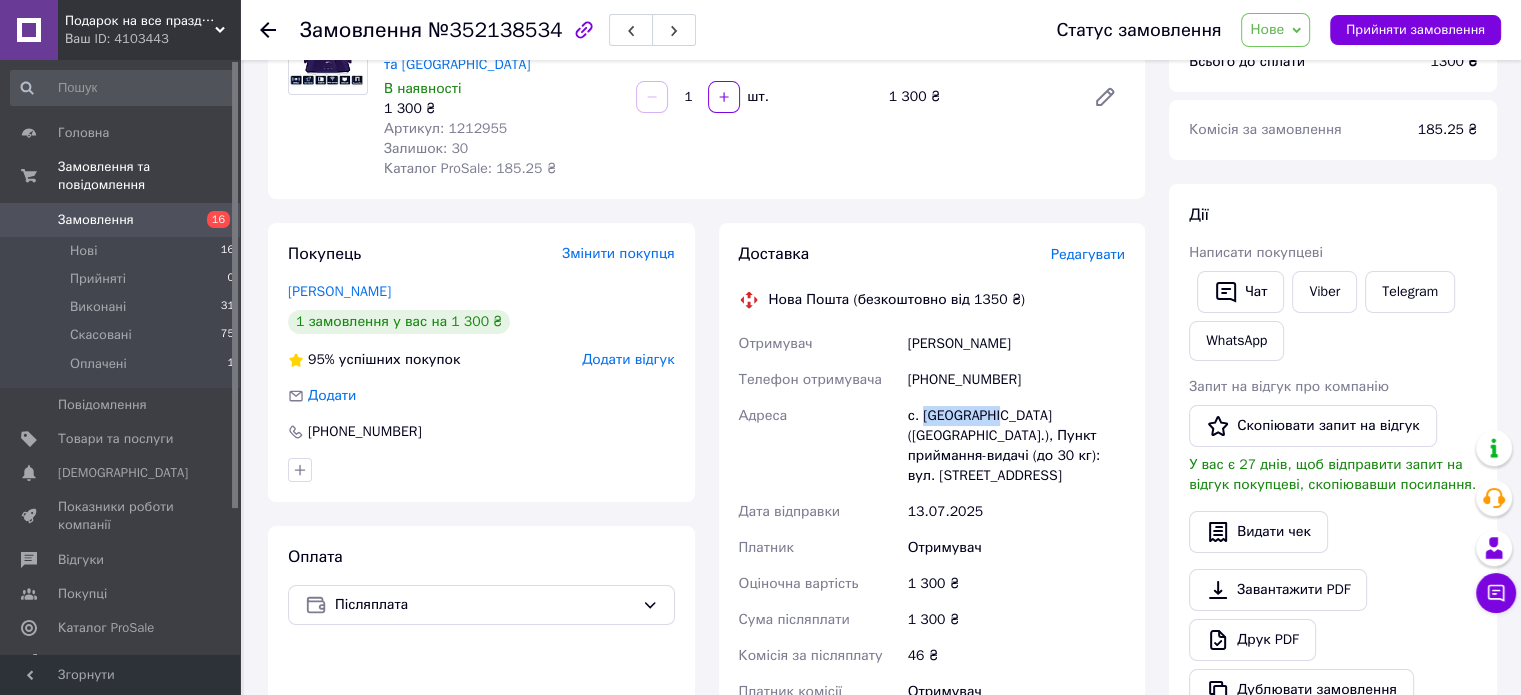 drag, startPoint x: 924, startPoint y: 417, endPoint x: 988, endPoint y: 413, distance: 64.12488 